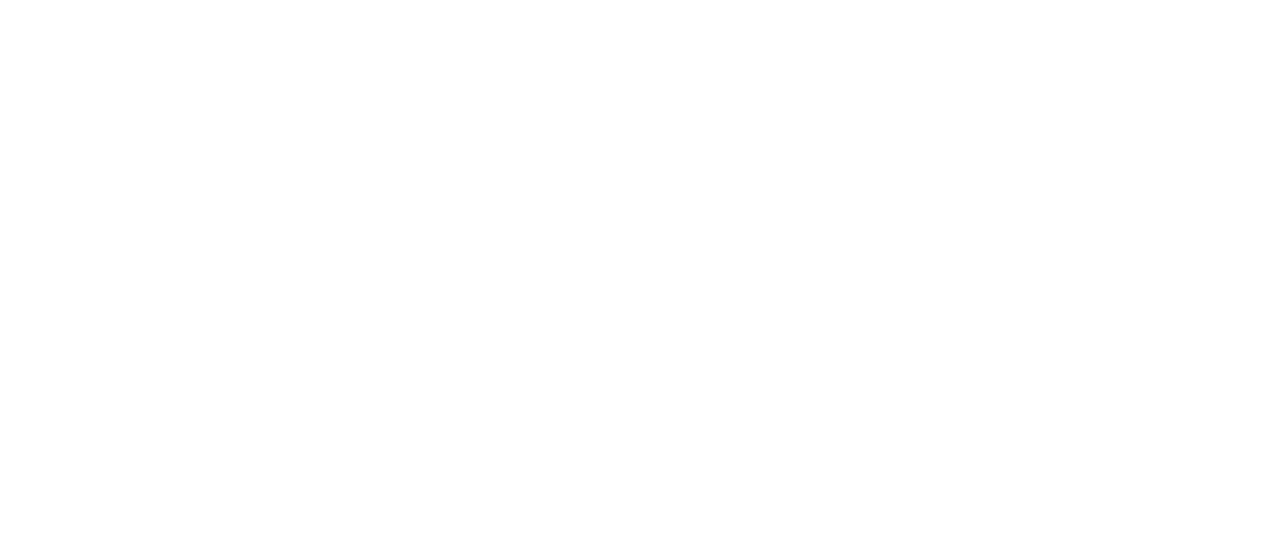 scroll, scrollTop: 0, scrollLeft: 0, axis: both 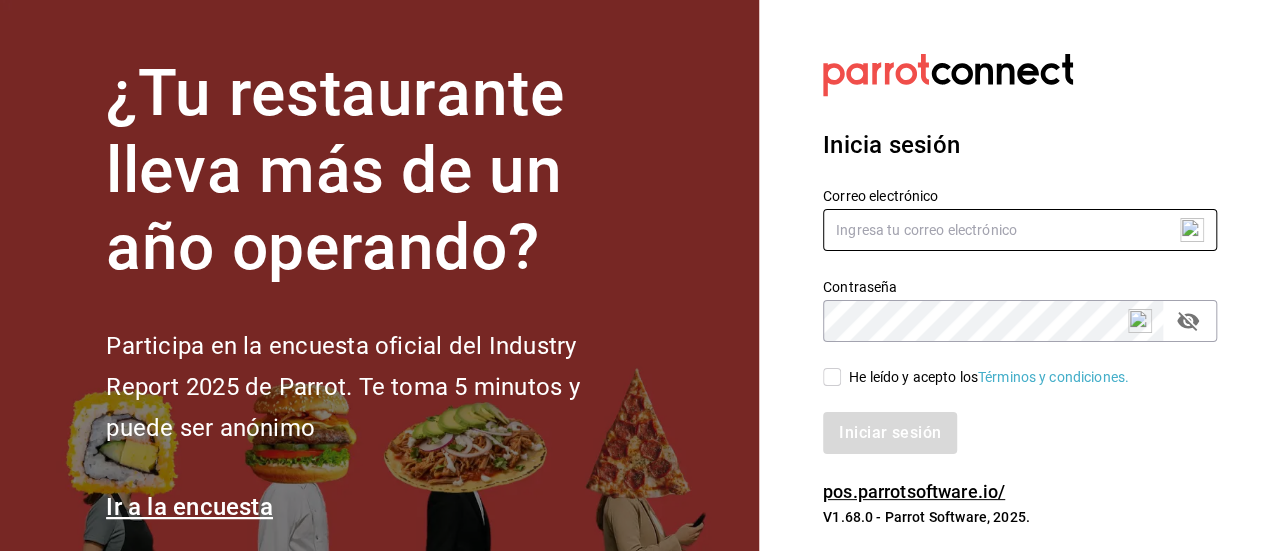type on "[EMAIL]" 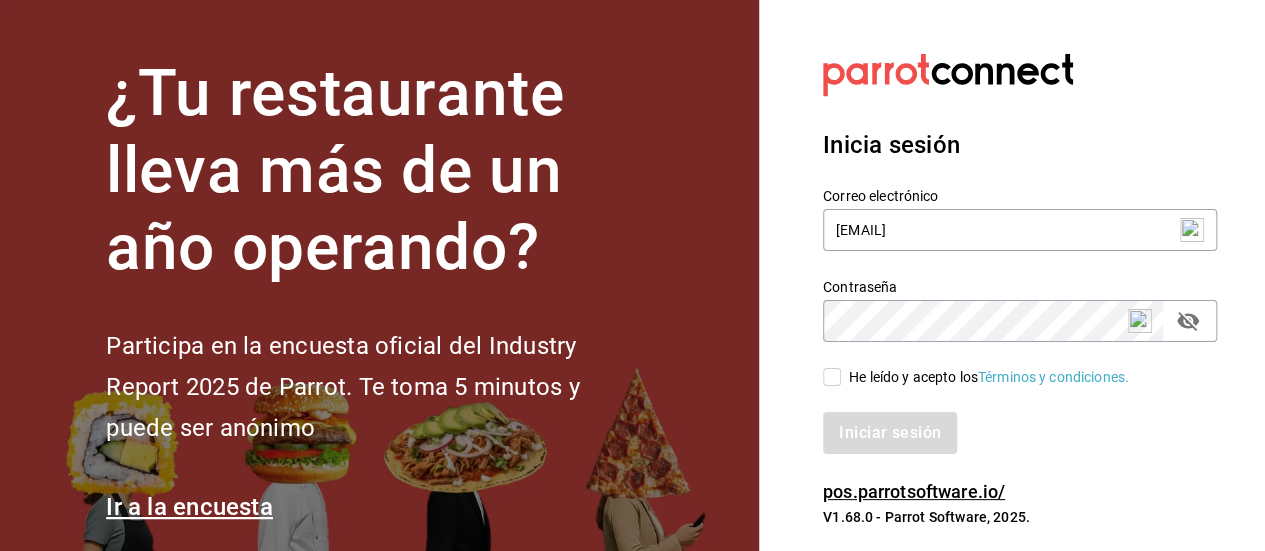 click on "He leído y acepto los  Términos y condiciones." at bounding box center [832, 377] 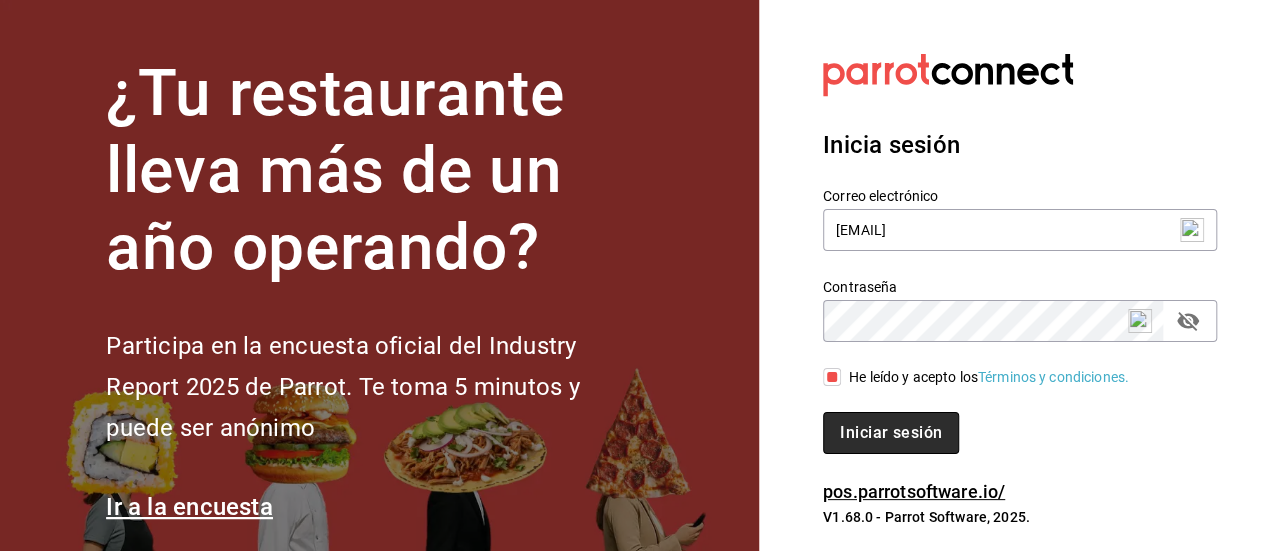 click on "Iniciar sesión" at bounding box center [891, 433] 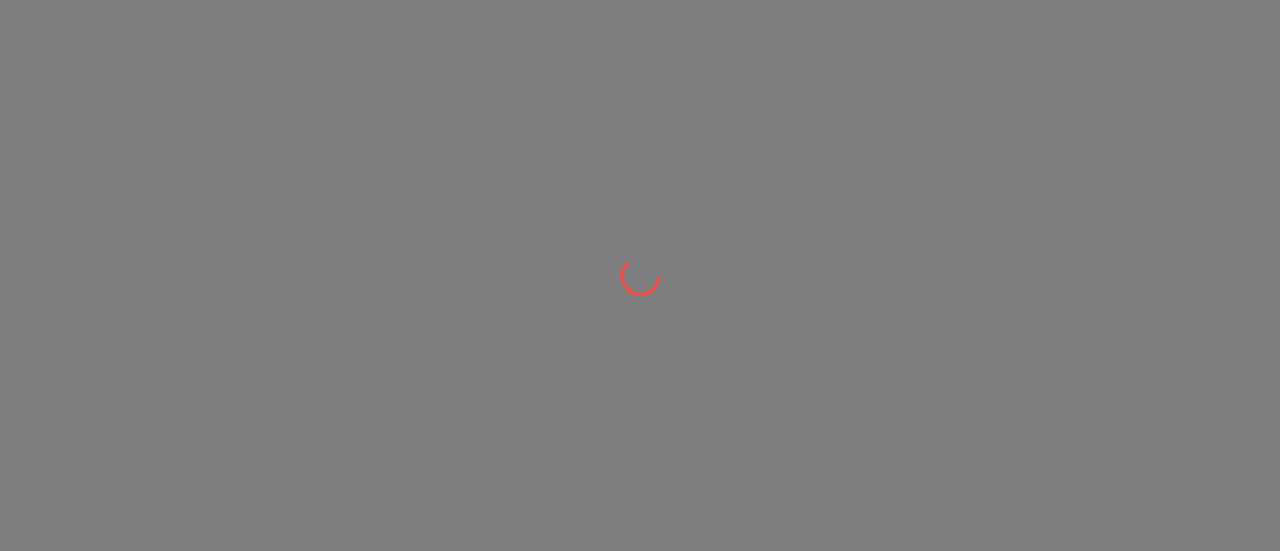 scroll, scrollTop: 0, scrollLeft: 0, axis: both 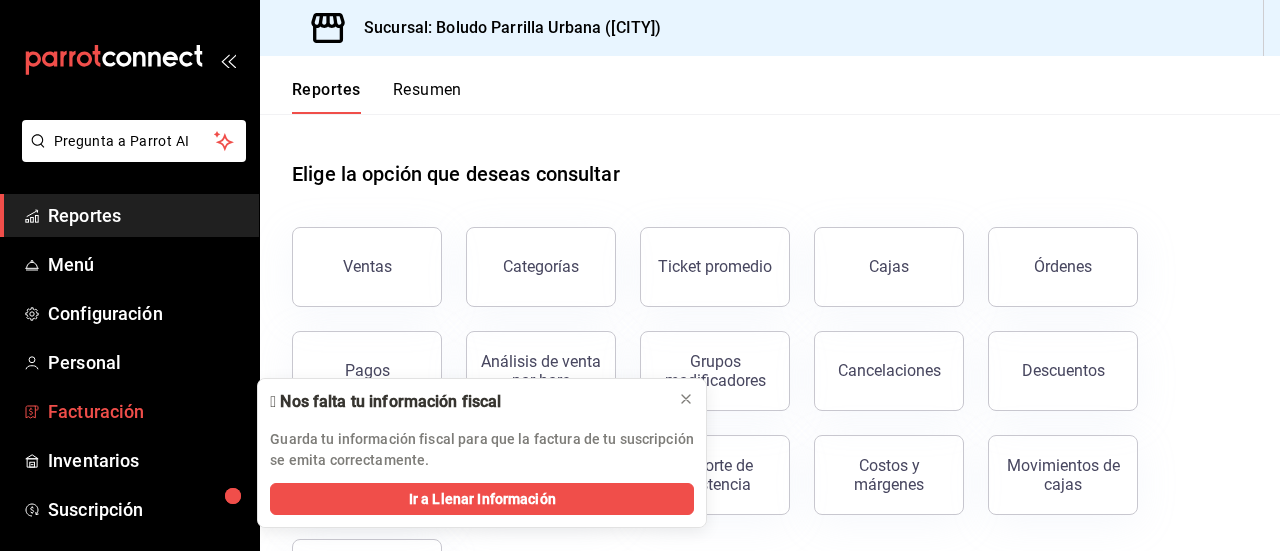click on "Facturación" at bounding box center [145, 411] 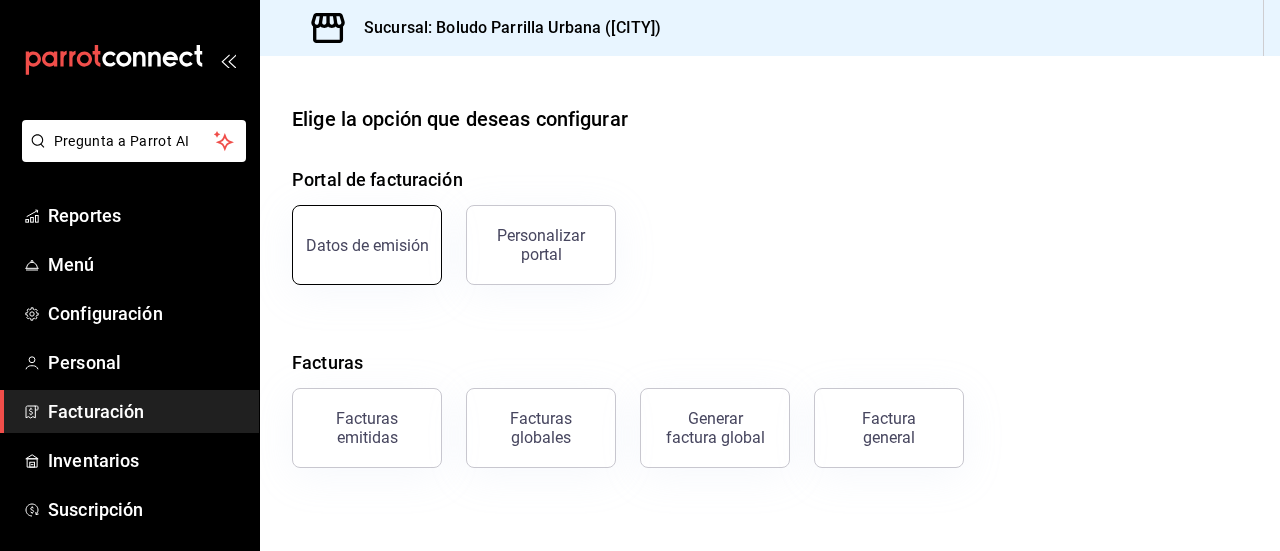 click on "Datos de emisión" at bounding box center (367, 245) 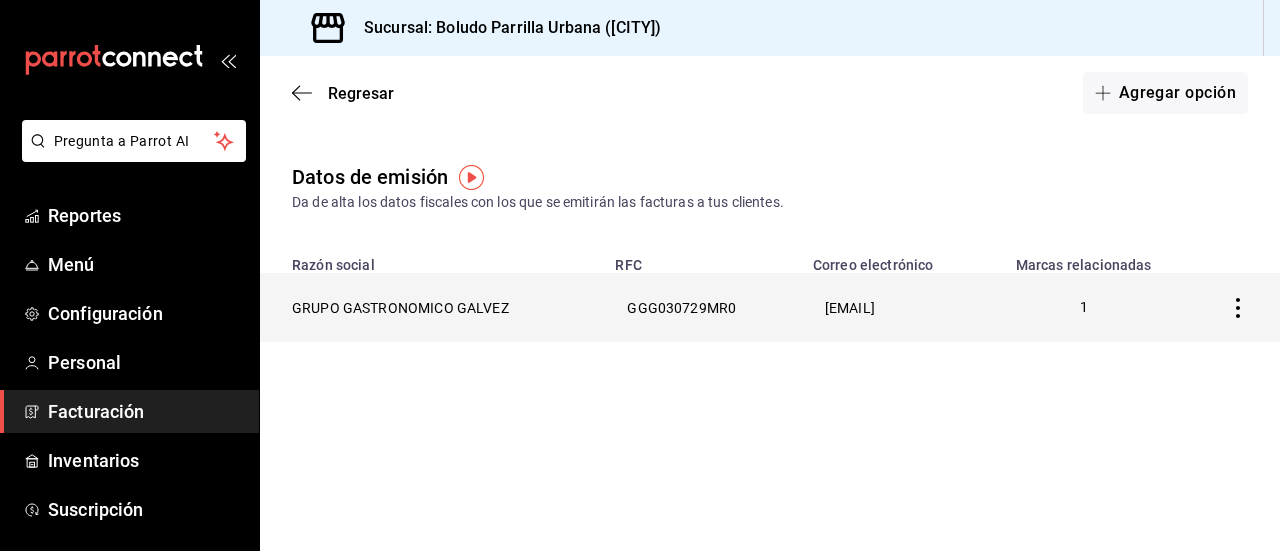 click on "GRUPO GASTRONOMICO GALVEZ" at bounding box center [431, 307] 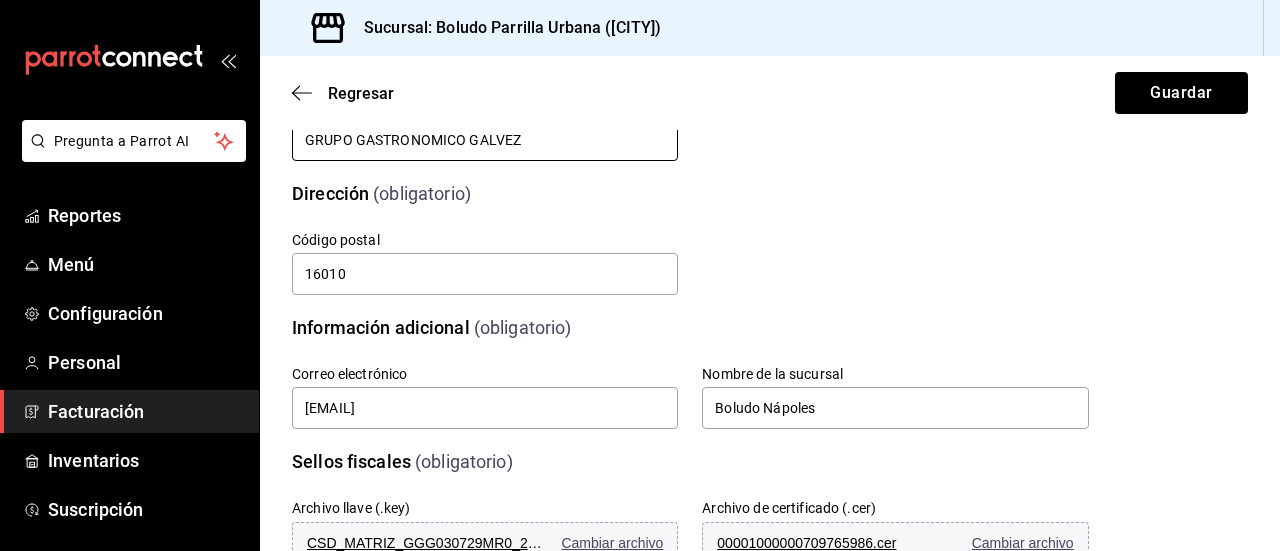 scroll, scrollTop: 284, scrollLeft: 0, axis: vertical 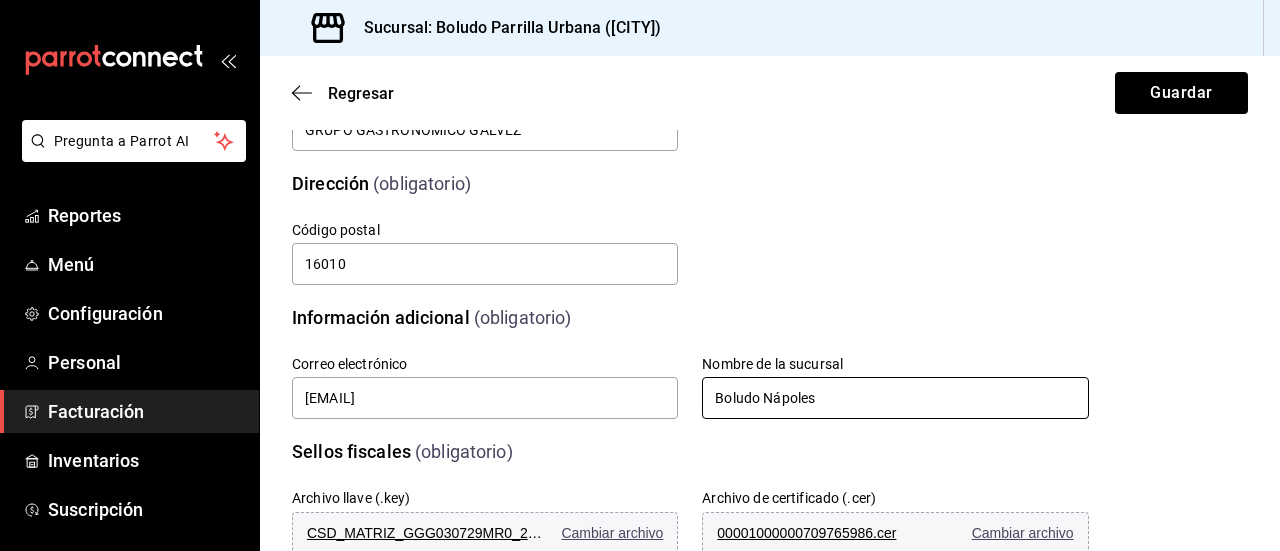 click on "Boludo Nápoles" at bounding box center [895, 398] 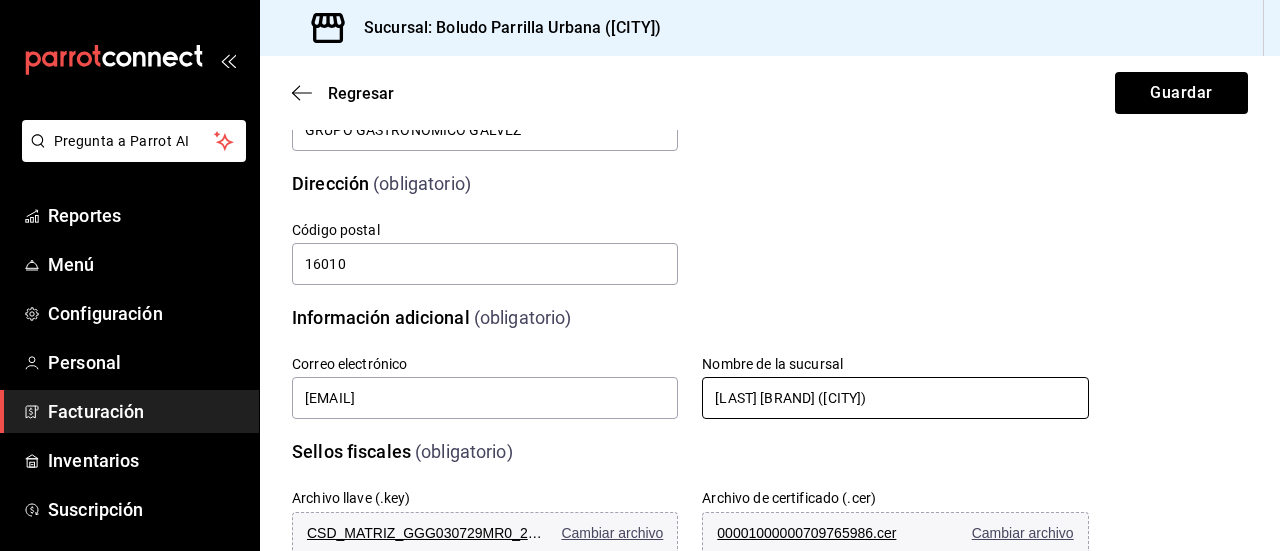 click on "[LAST] [BRAND] ([CITY])" at bounding box center [895, 398] 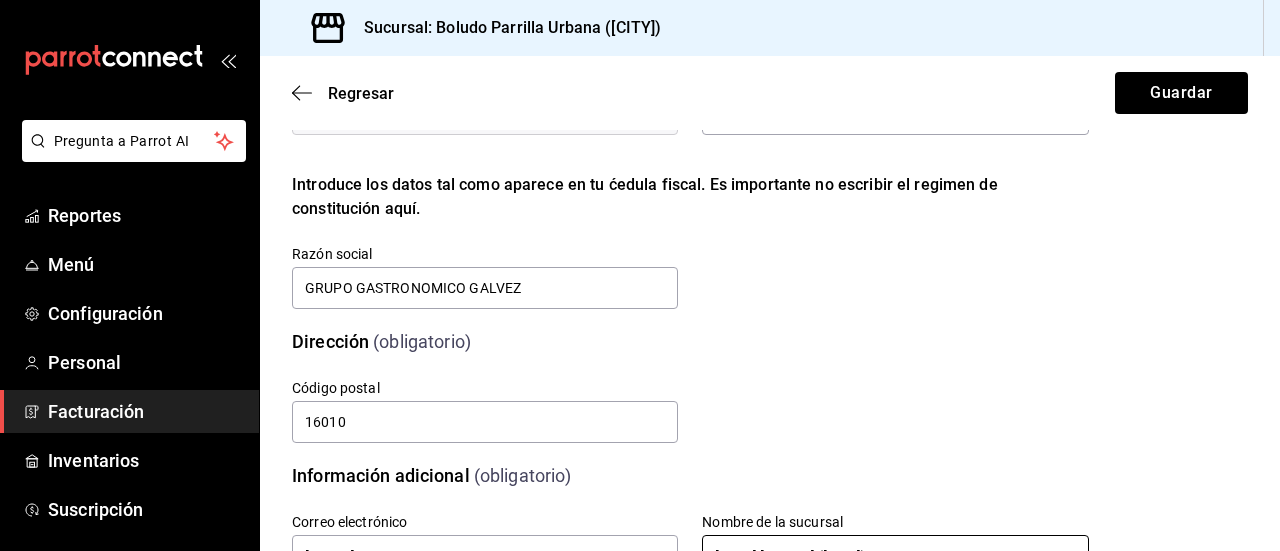 scroll, scrollTop: 126, scrollLeft: 0, axis: vertical 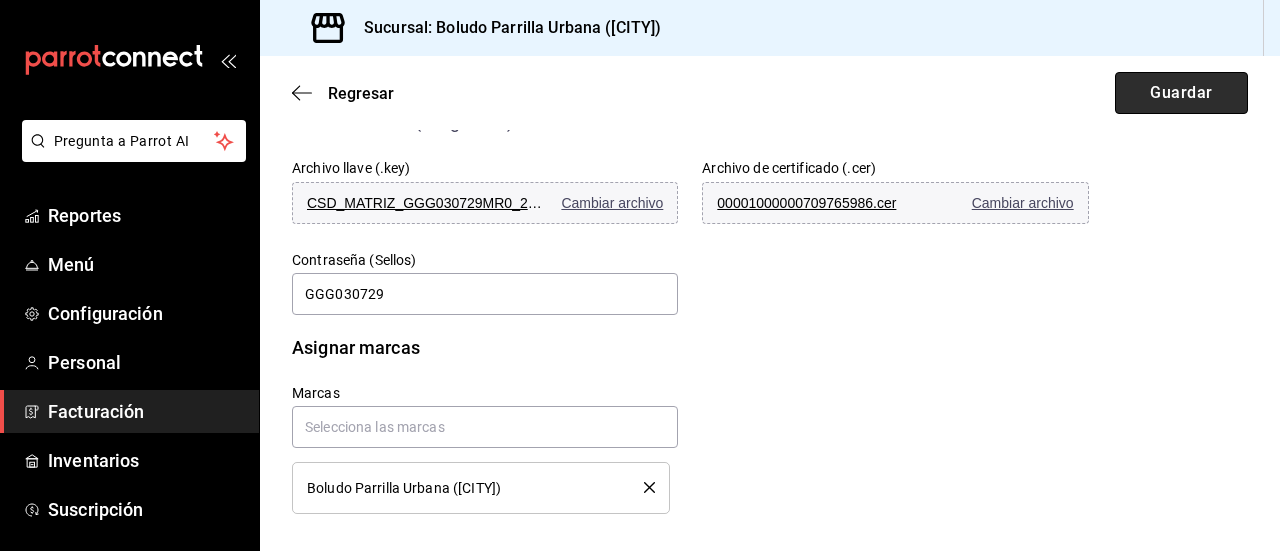 click on "Guardar" at bounding box center [1181, 93] 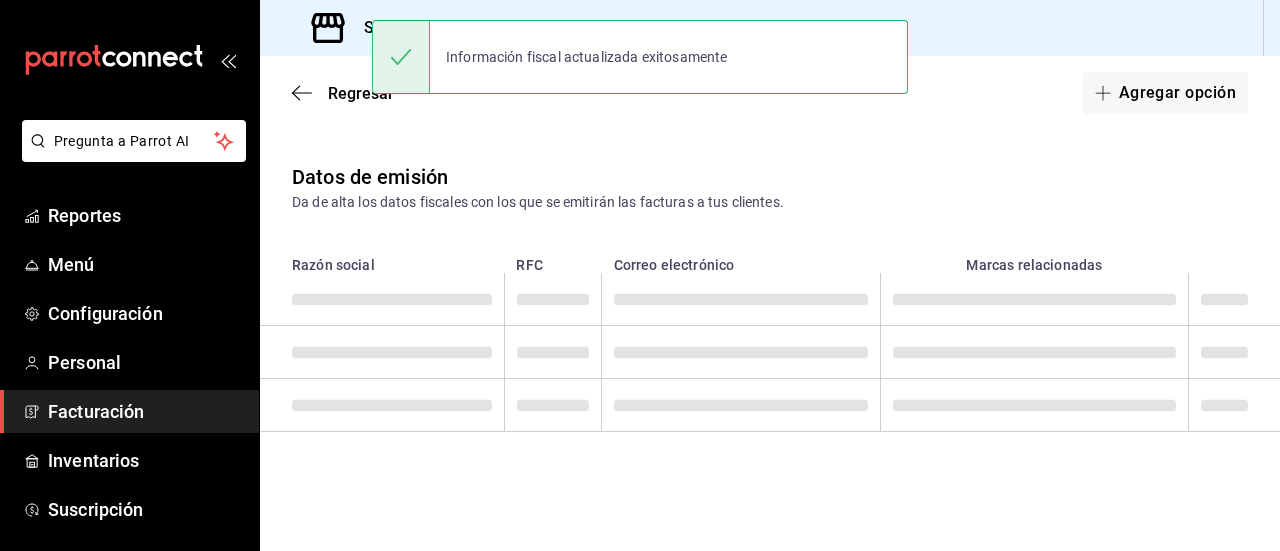 scroll, scrollTop: 0, scrollLeft: 0, axis: both 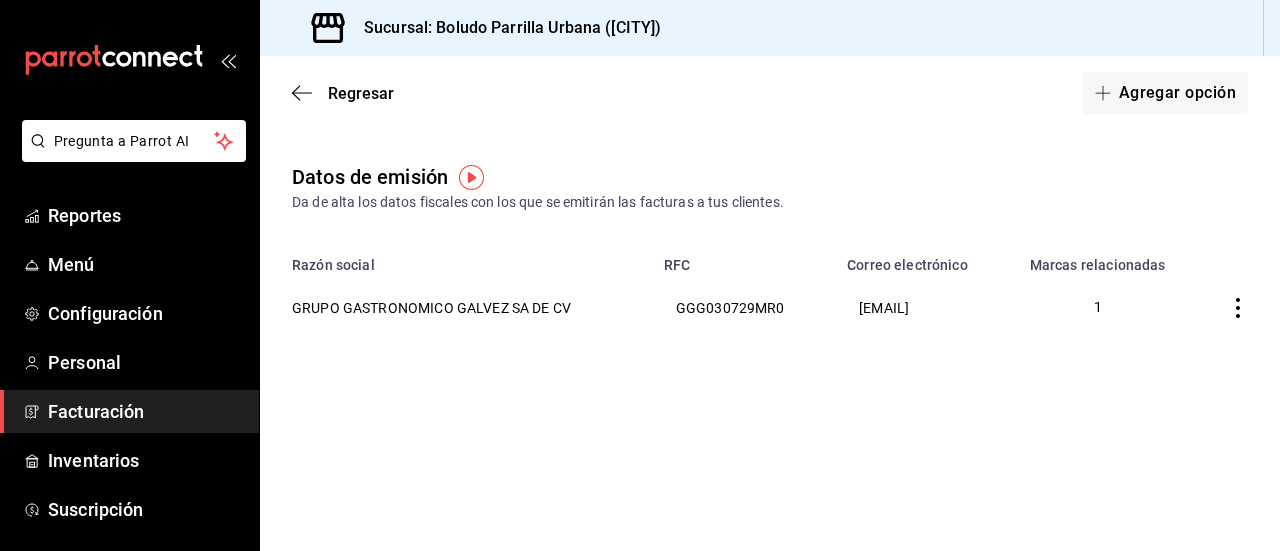click on "Regresar Agregar opción Datos de emisión Da de alta los datos fiscales con los que se emitirán las facturas a tus clientes. Razón social RFC Correo electrónico Marcas relacionadas GRUPO GASTRONOMICO GALVEZ SA DE CV GGG030729MR0 [EMAIL] 1" at bounding box center [770, 303] 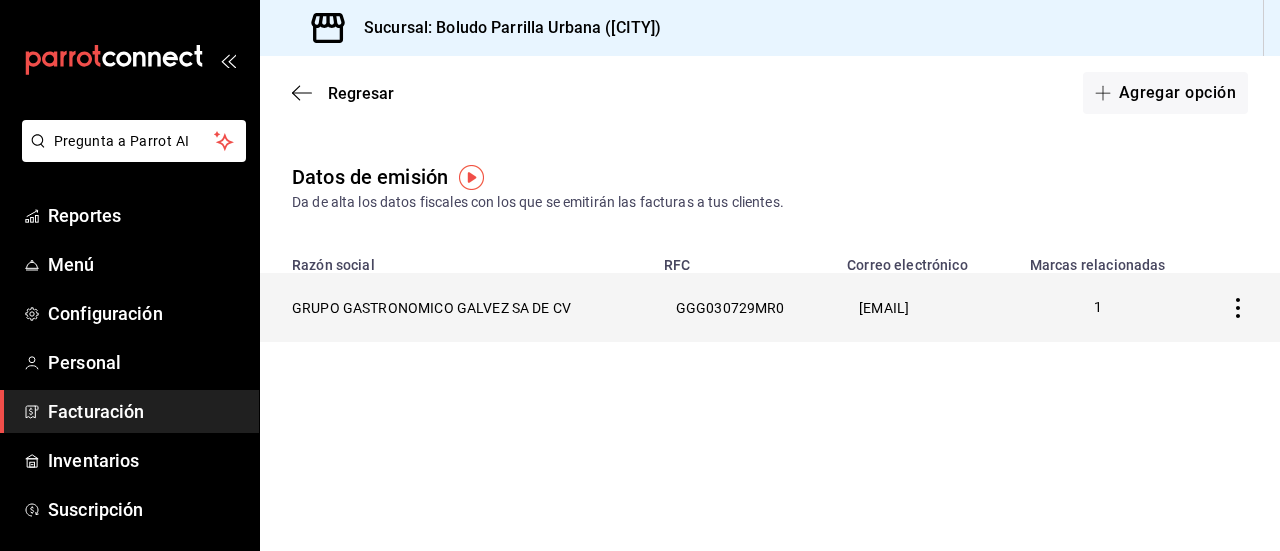 click on "GGG030729MR0" at bounding box center (743, 307) 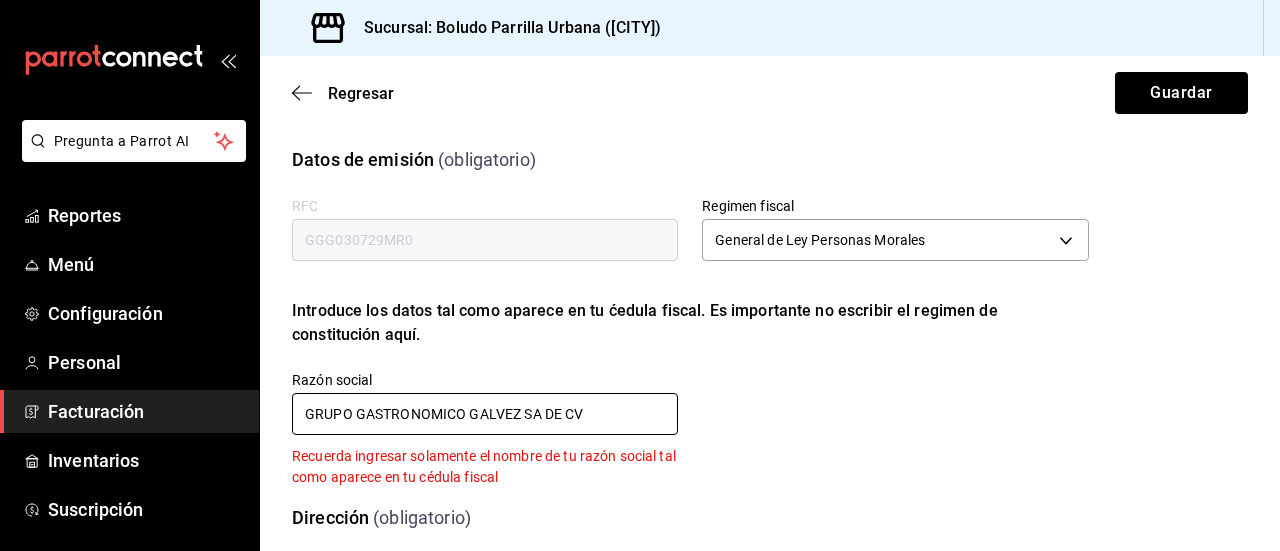 drag, startPoint x: 592, startPoint y: 415, endPoint x: 526, endPoint y: 419, distance: 66.1211 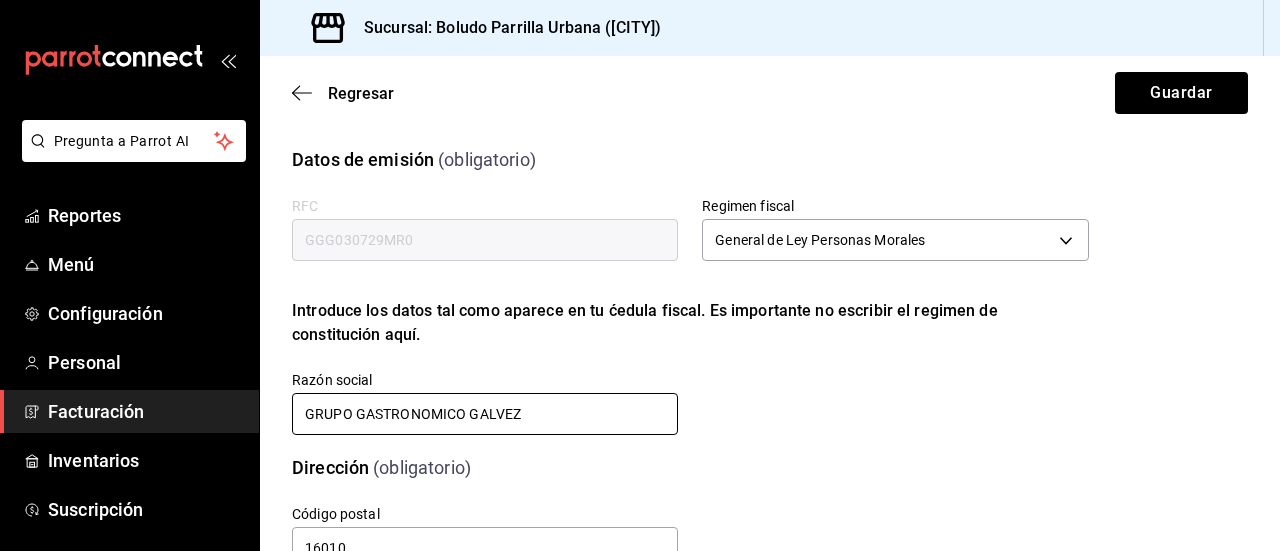 type on "GRUPO GASTRONOMICO GALVEZ" 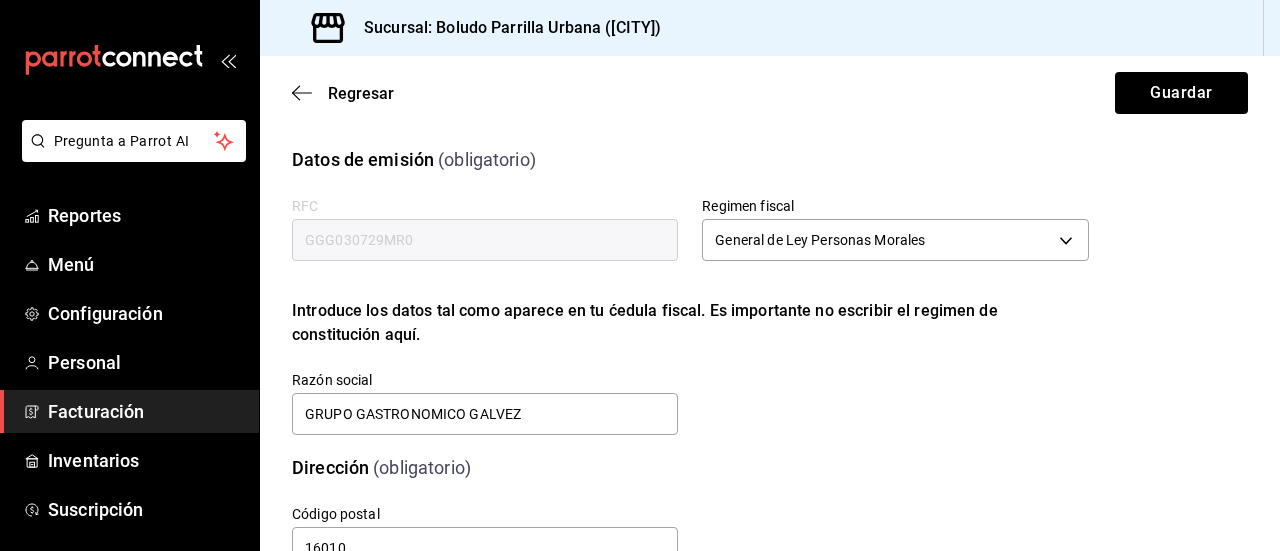 click on "Calle # exterior # interior Código postal [POSTAL_CODE] Estado ​ [STATE] ​ Municipio ​ [MUNICIPIE] Colonia ​ [COLONY]" at bounding box center [666, 514] 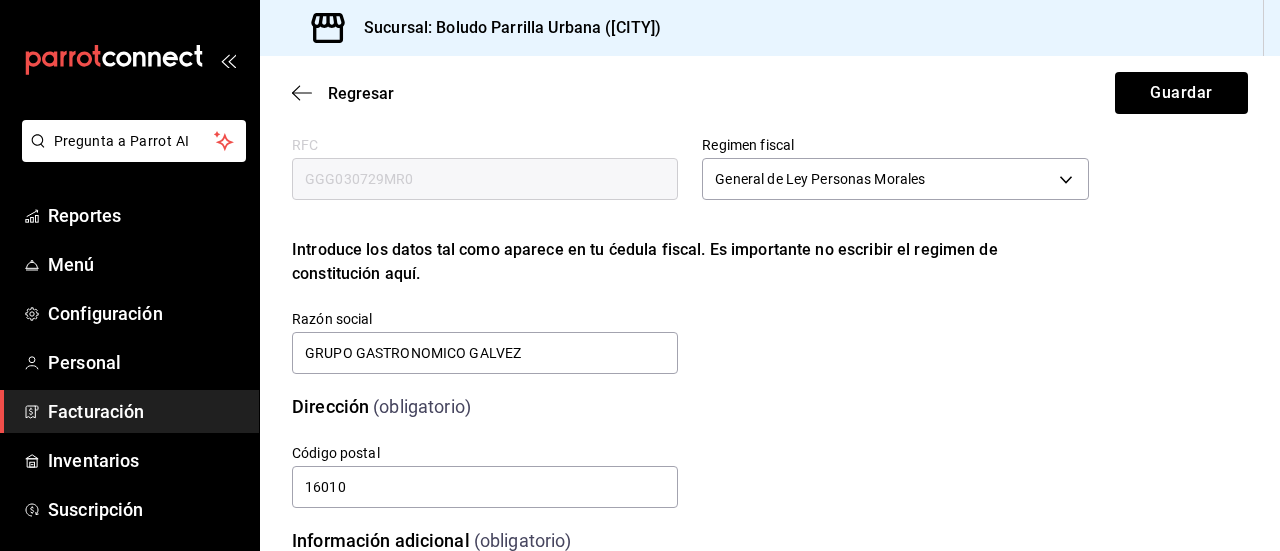 scroll, scrollTop: 60, scrollLeft: 0, axis: vertical 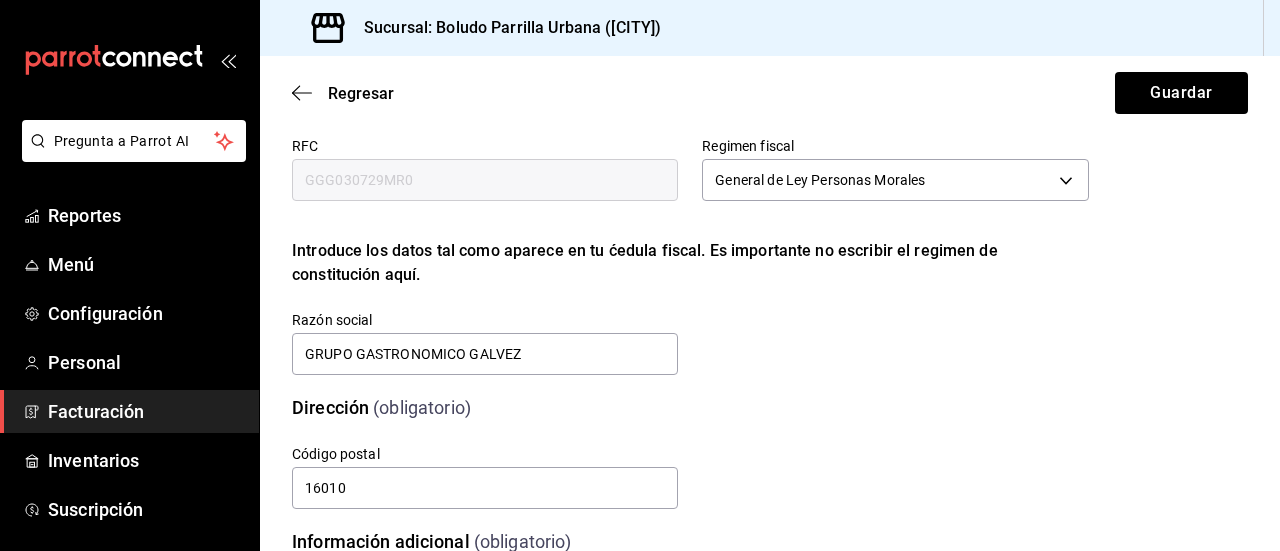 click on "GGG030729MR0" at bounding box center [485, 180] 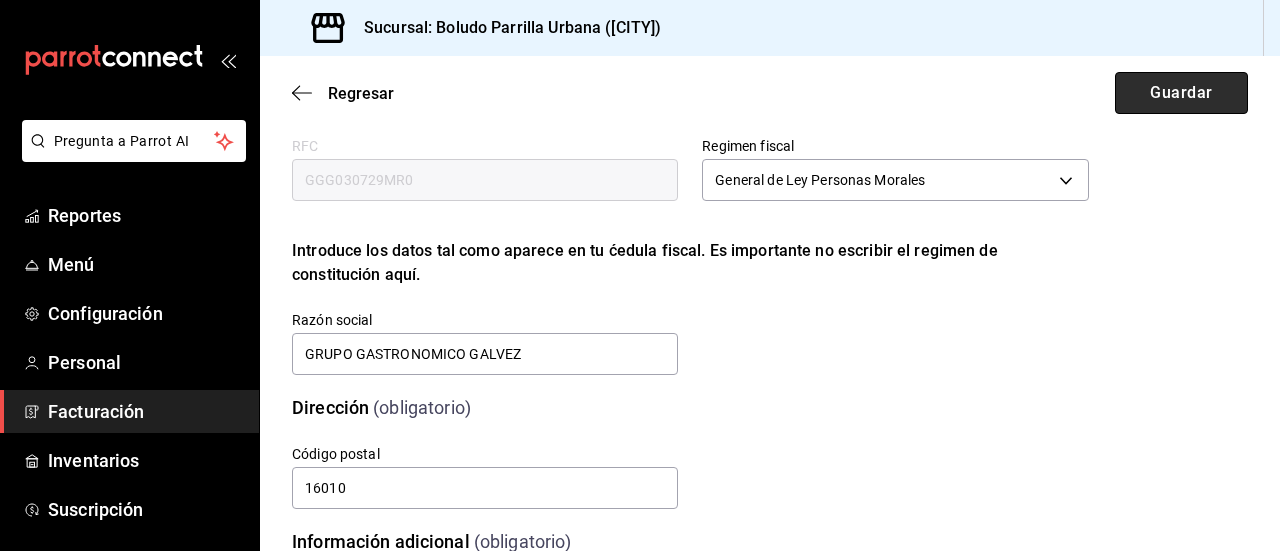 click on "Guardar" at bounding box center [1181, 93] 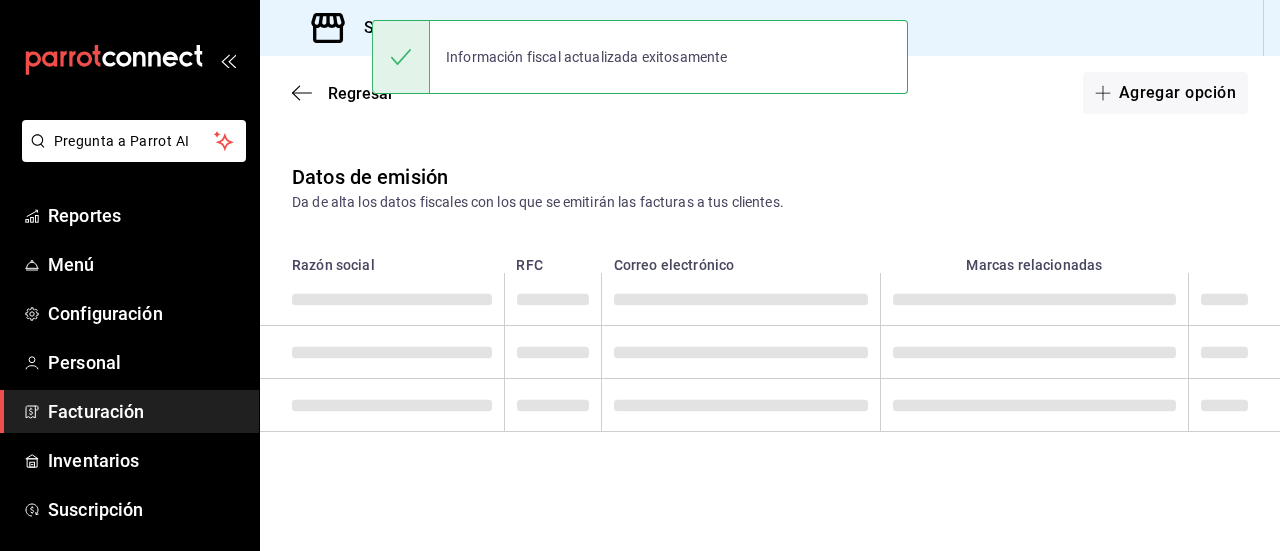 scroll, scrollTop: 0, scrollLeft: 0, axis: both 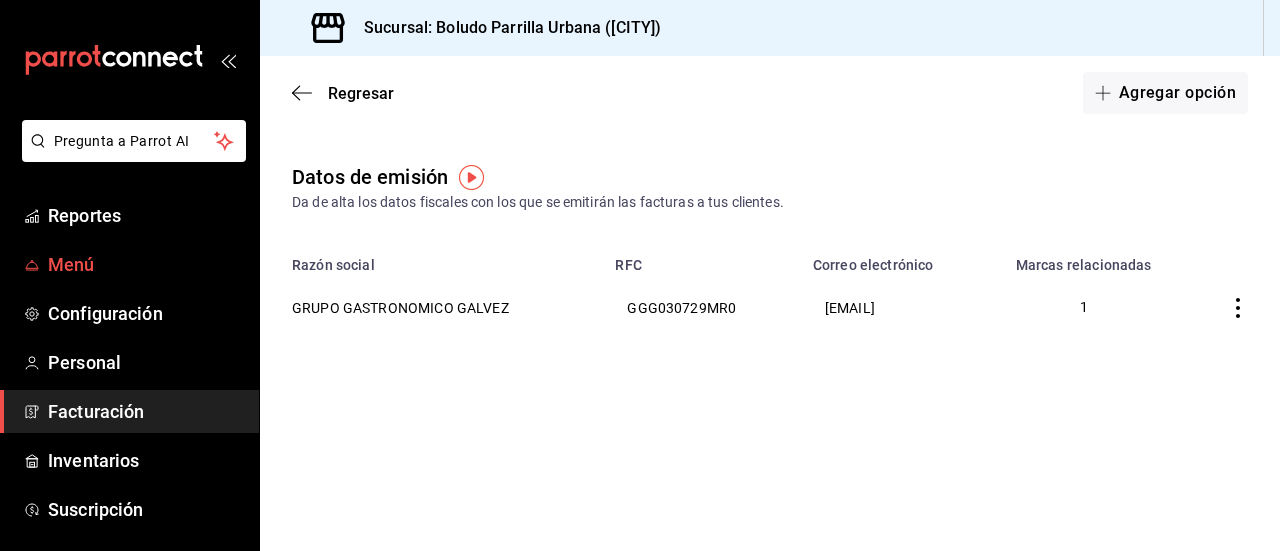 click on "Menú" at bounding box center (145, 264) 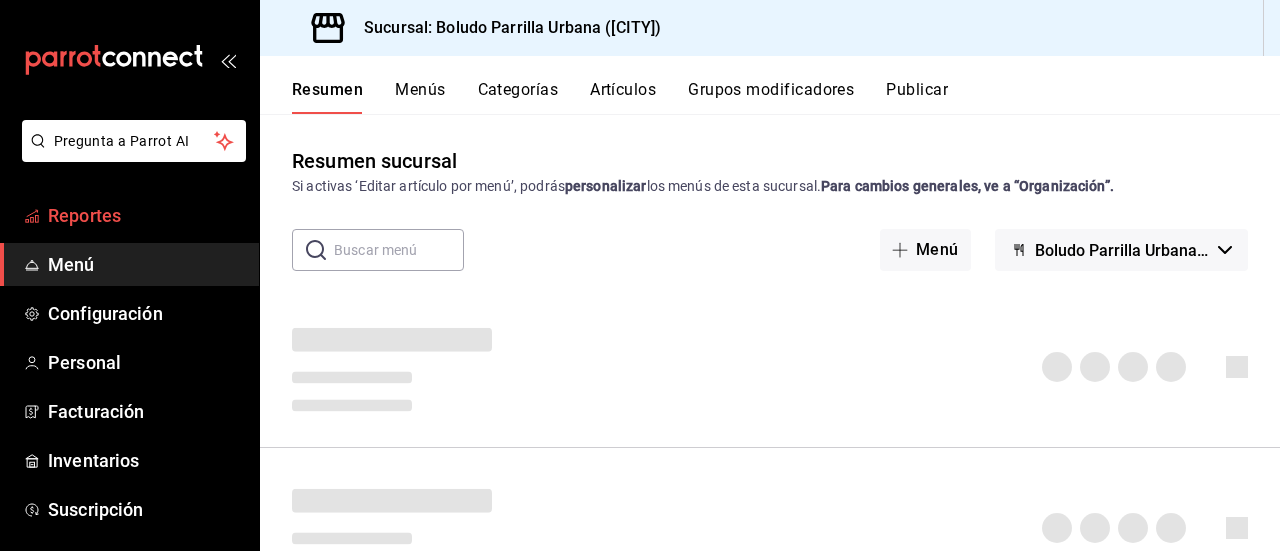 click on "Reportes" at bounding box center [145, 215] 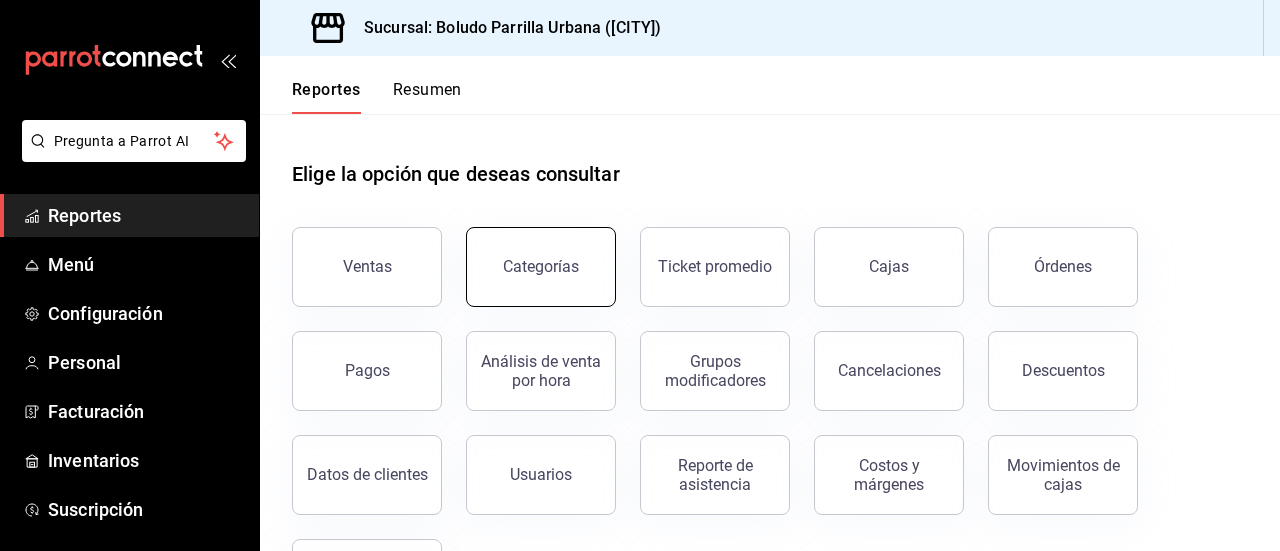 click on "Categorías" at bounding box center [541, 267] 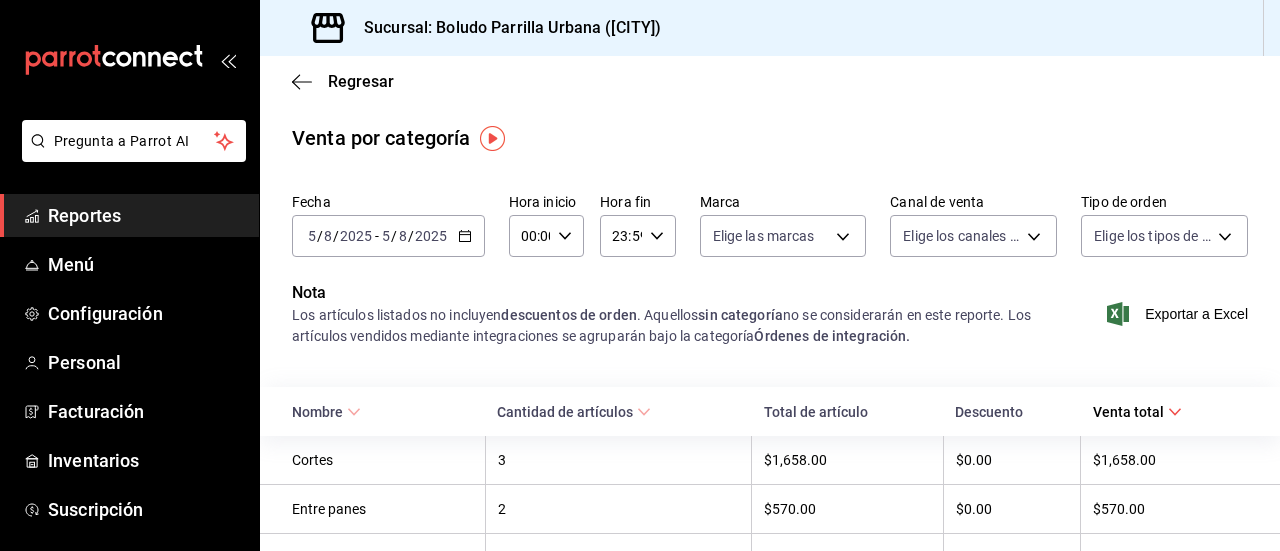 click on "2025" at bounding box center [431, 236] 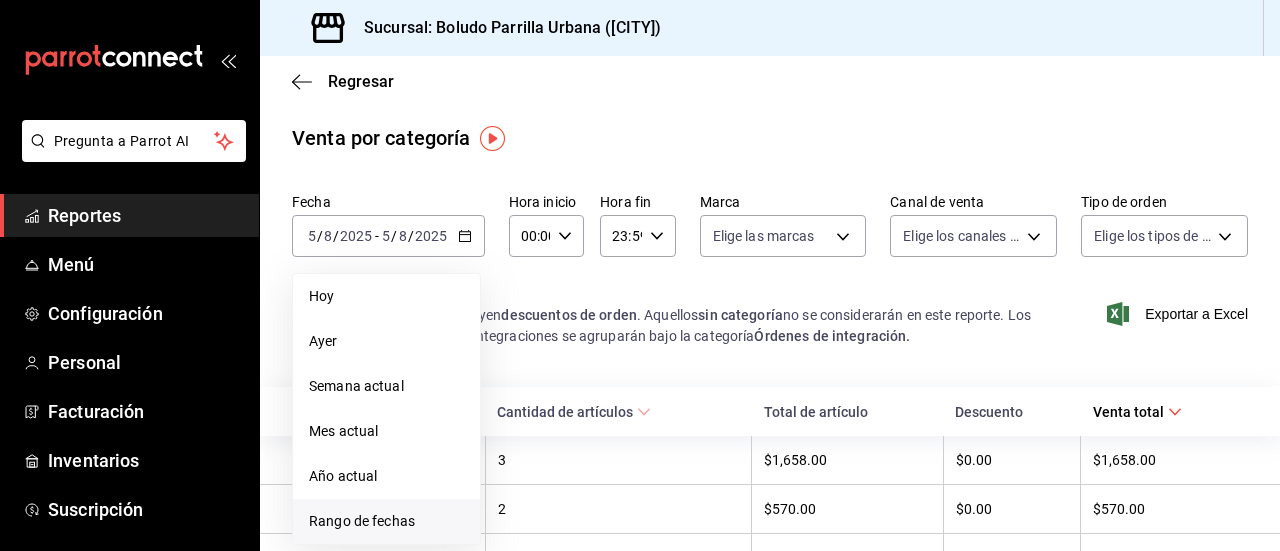 click on "Rango de fechas" at bounding box center [386, 521] 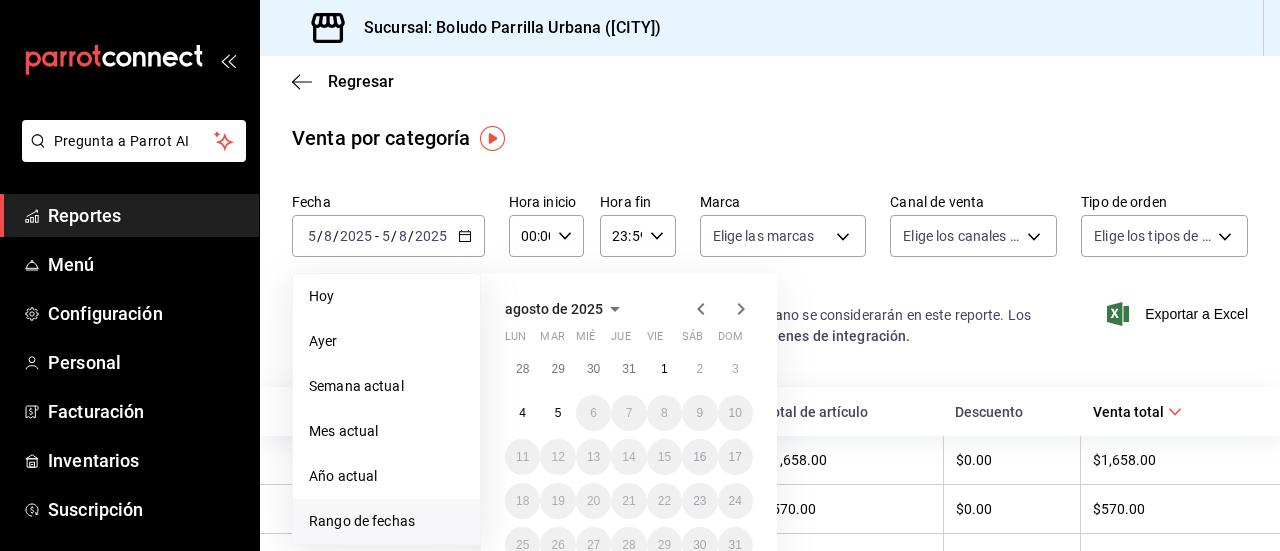 click 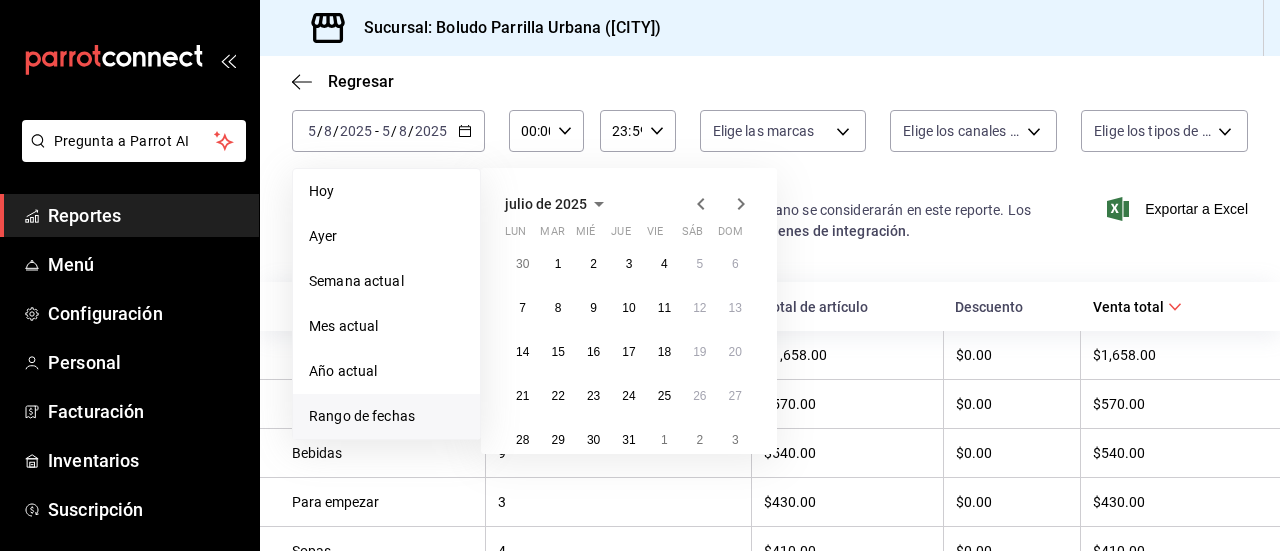 scroll, scrollTop: 104, scrollLeft: 0, axis: vertical 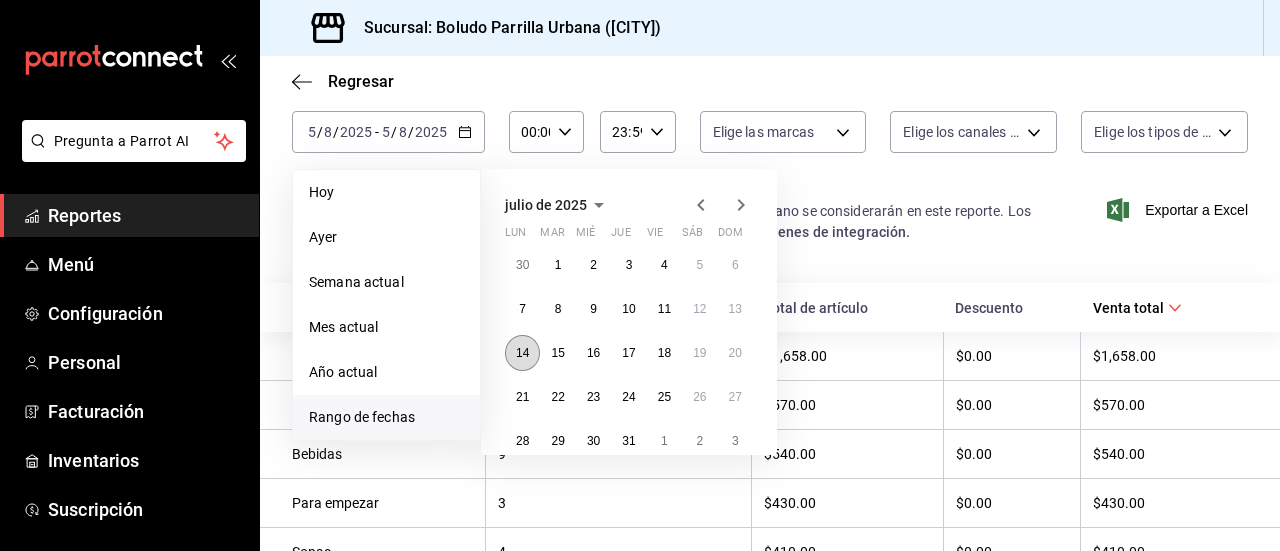 click on "14" at bounding box center [522, 353] 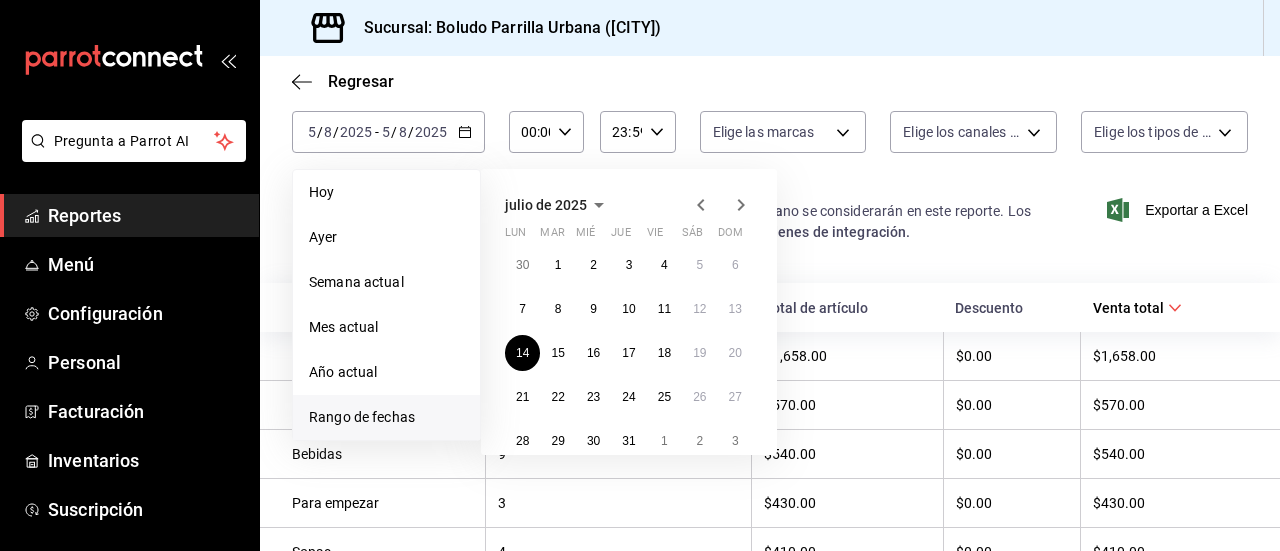 click 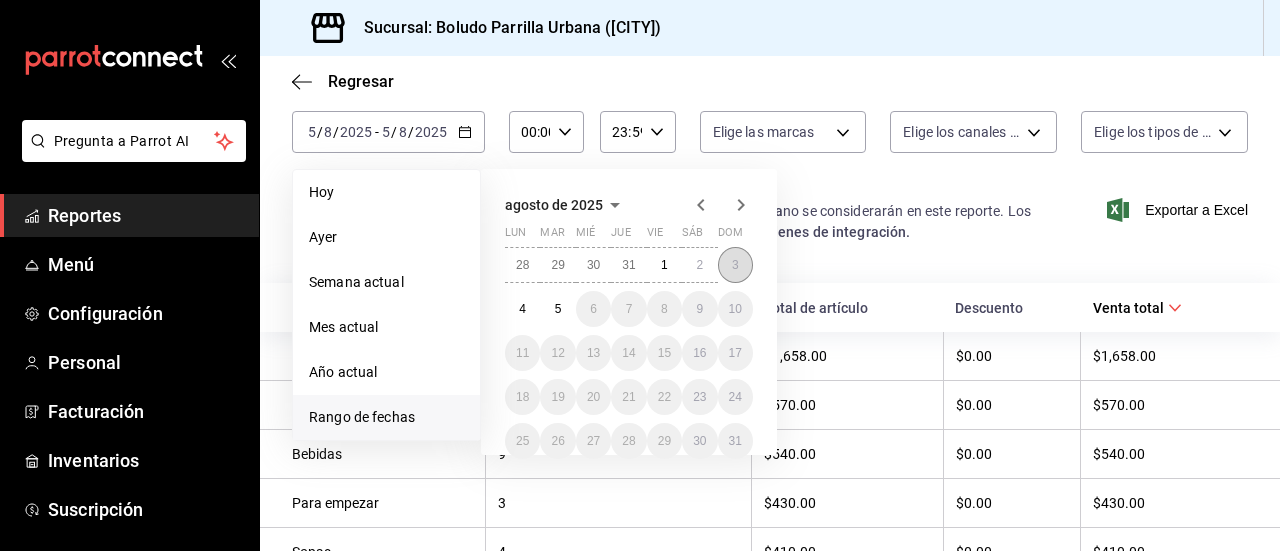 click on "3" at bounding box center (735, 265) 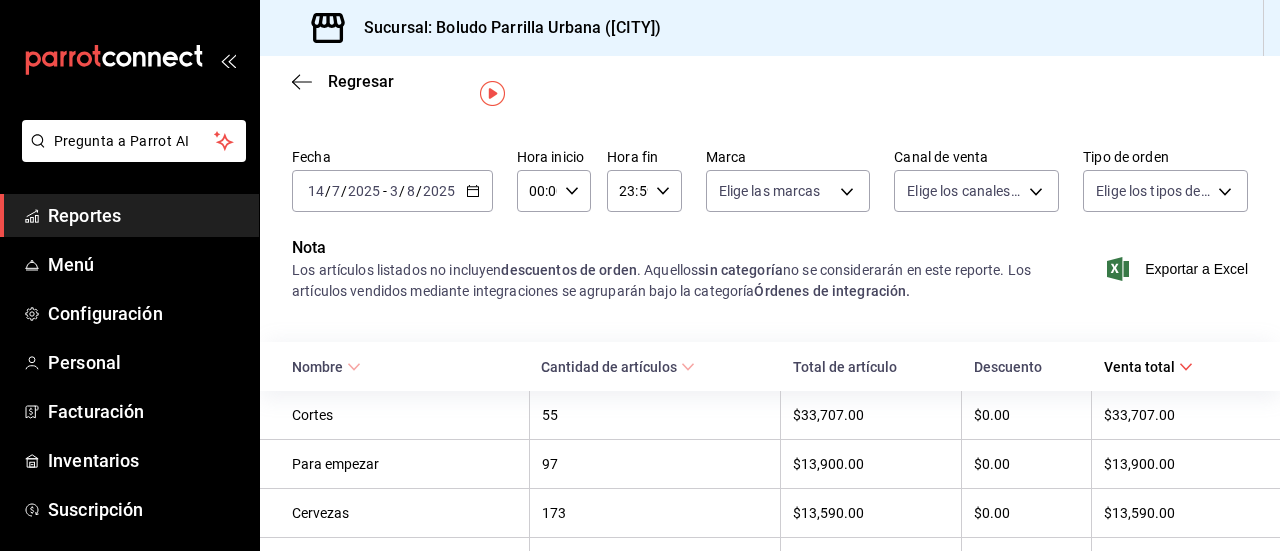 scroll, scrollTop: 41, scrollLeft: 0, axis: vertical 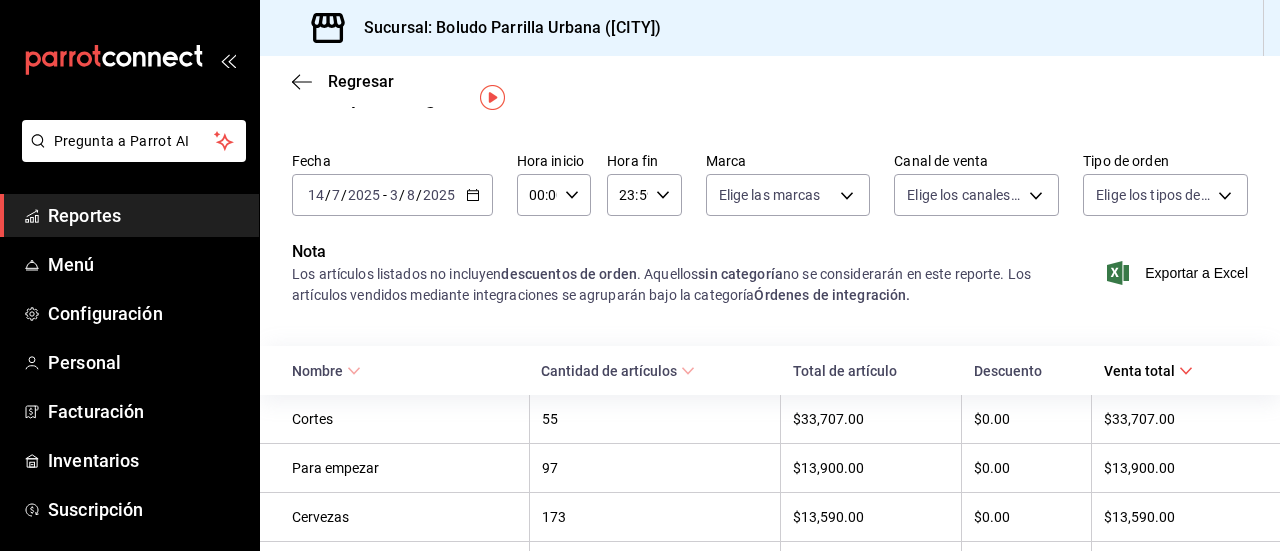 click 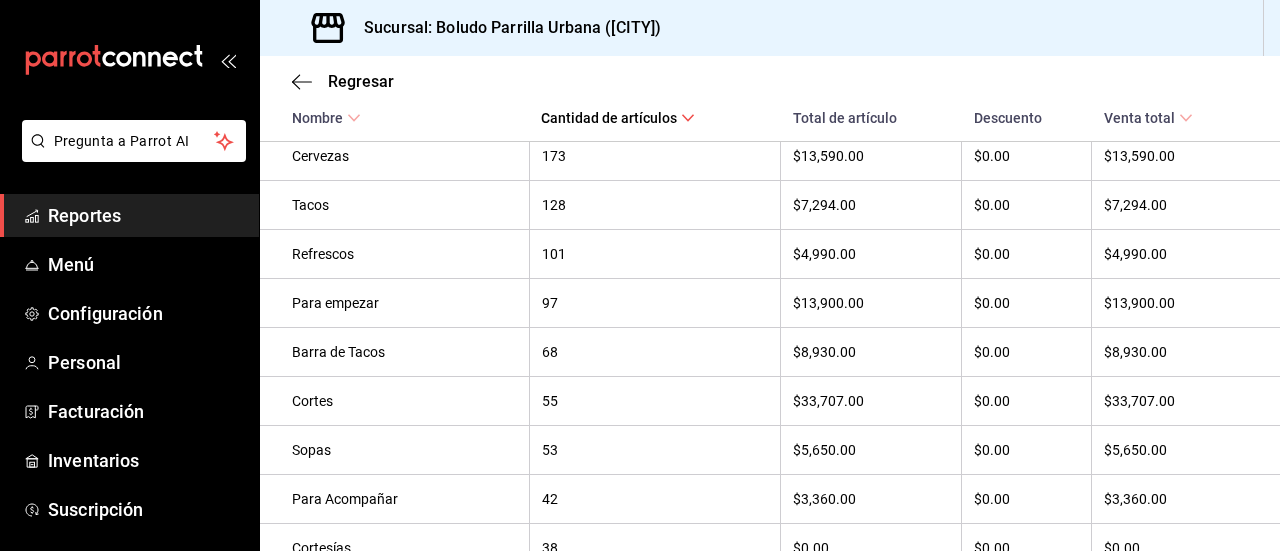scroll, scrollTop: 392, scrollLeft: 0, axis: vertical 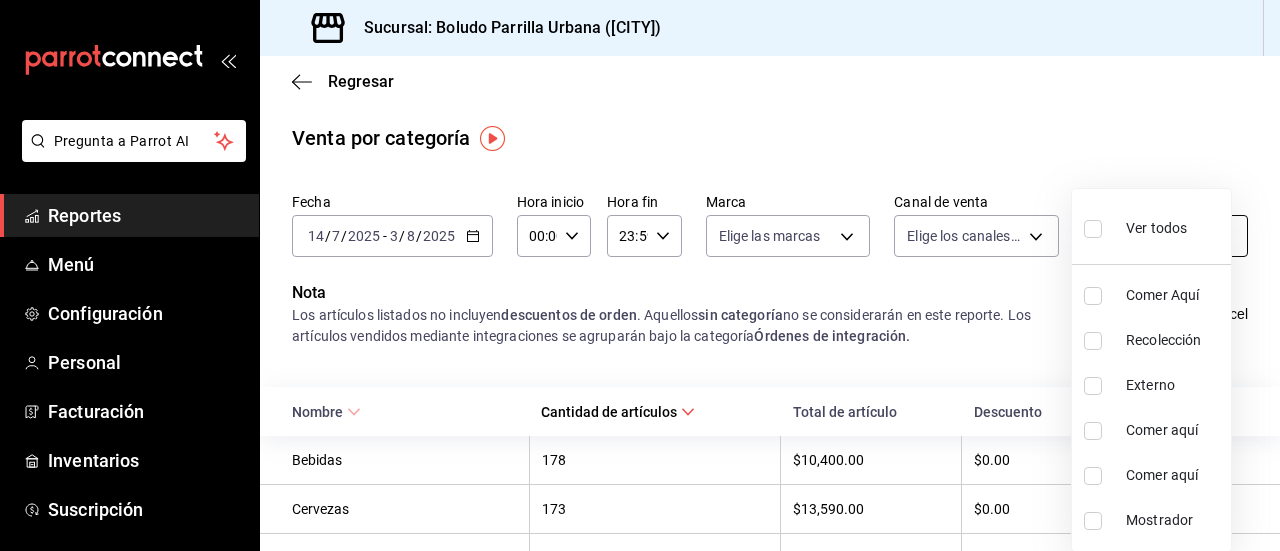 click on "Pregunta a Parrot AI Reportes   Menú   Configuración   Personal   Facturación   Inventarios   Suscripción   Ayuda Recomienda Parrot   [FIRST] [LAST]   Sugerir nueva función   Sucursal: [BRAND] ([CITY]) Regresar Venta por categoría Fecha 2025-07-14 14 / 7 / 2025 - 2025-08-03 3 / 8 / 2025 Hora inicio 00:00 Hora inicio Hora fin 23:59 Hora fin Marca Elige las marcas Canal de venta Elige los canales de venta Tipo de orden Elige los tipos de orden Nota Los artículos listados no incluyen  descuentos de orden . Aquellos  sin categoría  no se considerarán en este reporte. Los artículos vendidos mediante integraciones se agruparán bajo la categoría  Órdenes de integración. Exportar a Excel Nombre Cantidad de artículos Total de artículo Descuento Venta total Bebidas 178 $10,400.00 $0.00 $10,400.00 Cervezas 173 $13,590.00 $0.00 $13,590.00 Tacos 128 $7,294.00 $0.00 $7,294.00 Refrescos 101 $4,990.00 $0.00 $4,990.00 Para empezar 97 $13,900.00 $0.00 $13,900.00 Barra de Tacos 68 $8,930.00 $0.00 55" at bounding box center [640, 275] 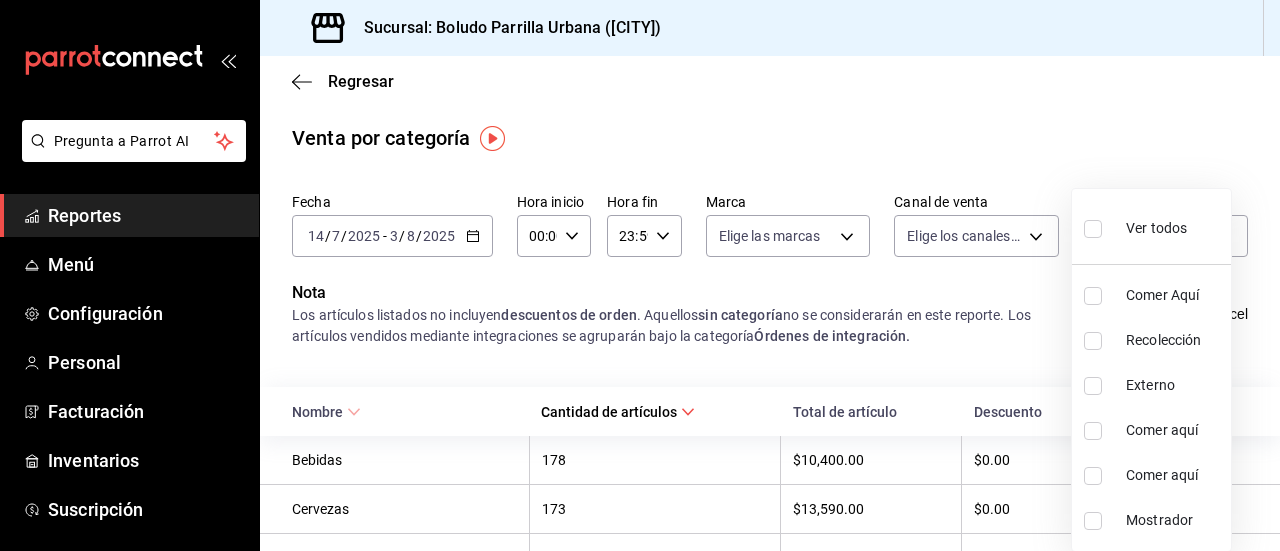 click at bounding box center [640, 275] 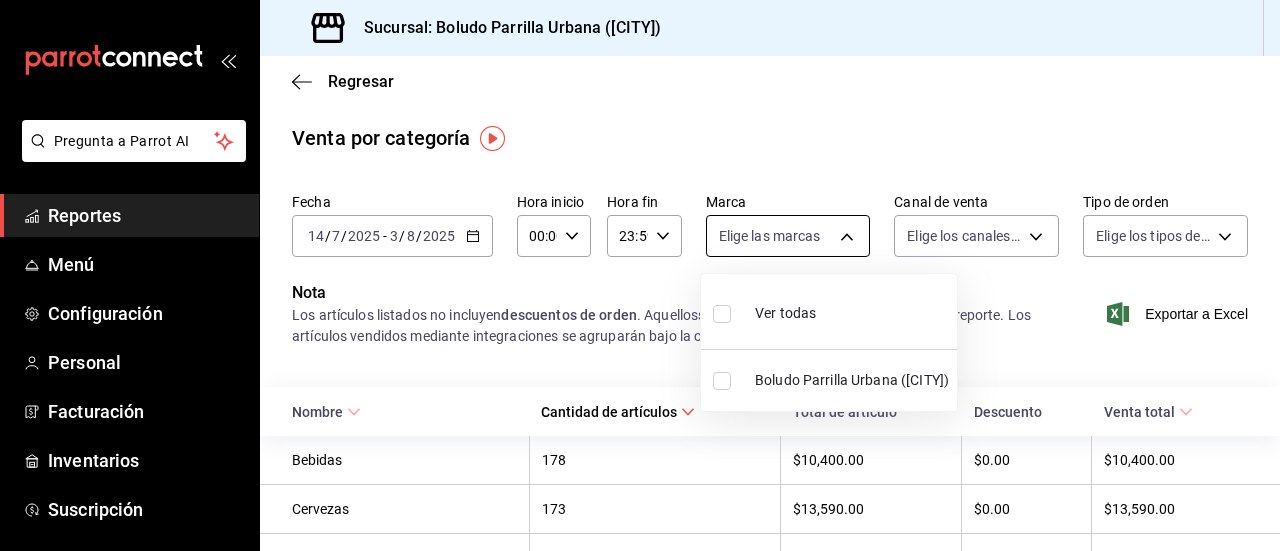 click on "Pregunta a Parrot AI Reportes   Menú   Configuración   Personal   Facturación   Inventarios   Suscripción   Ayuda Recomienda Parrot   [FIRST] [LAST]   Sugerir nueva función   Sucursal: [BRAND] ([CITY]) Regresar Venta por categoría Fecha 2025-07-14 14 / 7 / 2025 - 2025-08-03 3 / 8 / 2025 Hora inicio 00:00 Hora inicio Hora fin 23:59 Hora fin Marca Elige las marcas Canal de venta Elige los canales de venta Tipo de orden Elige los tipos de orden Nota Los artículos listados no incluyen  descuentos de orden . Aquellos  sin categoría  no se considerarán en este reporte. Los artículos vendidos mediante integraciones se agruparán bajo la categoría  Órdenes de integración. Exportar a Excel Nombre Cantidad de artículos Total de artículo Descuento Venta total Bebidas 178 $10,400.00 $0.00 $10,400.00 Cervezas 173 $13,590.00 $0.00 $13,590.00 Tacos 128 $7,294.00 $0.00 $7,294.00 Refrescos 101 $4,990.00 $0.00 $4,990.00 Para empezar 97 $13,900.00 $0.00 $13,900.00 Barra de Tacos 68 $8,930.00 $0.00 55" at bounding box center [640, 275] 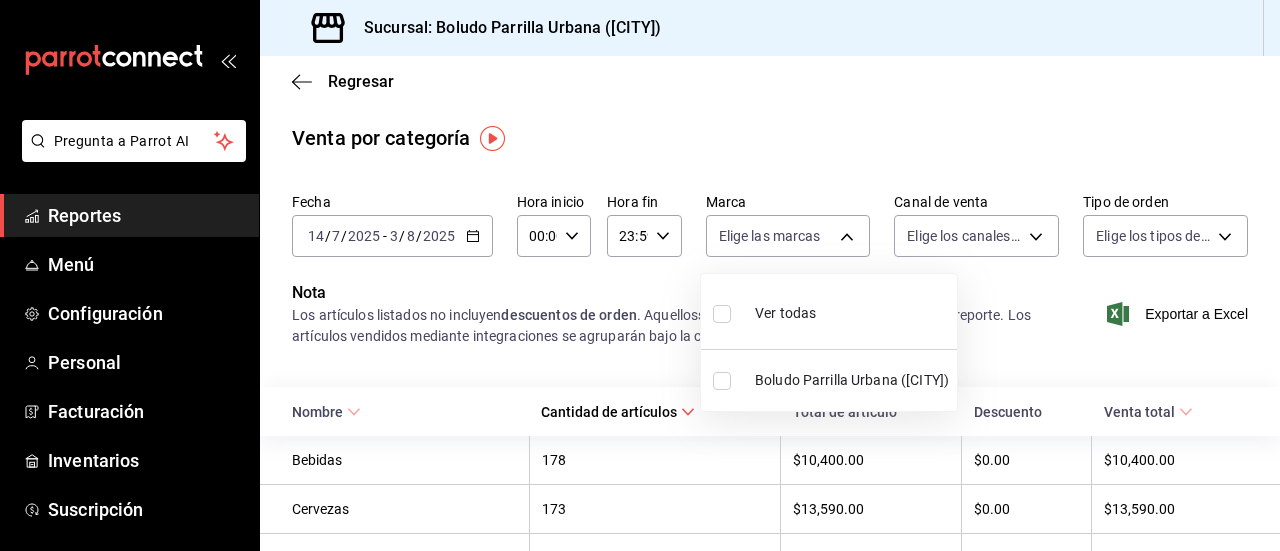 click at bounding box center (722, 314) 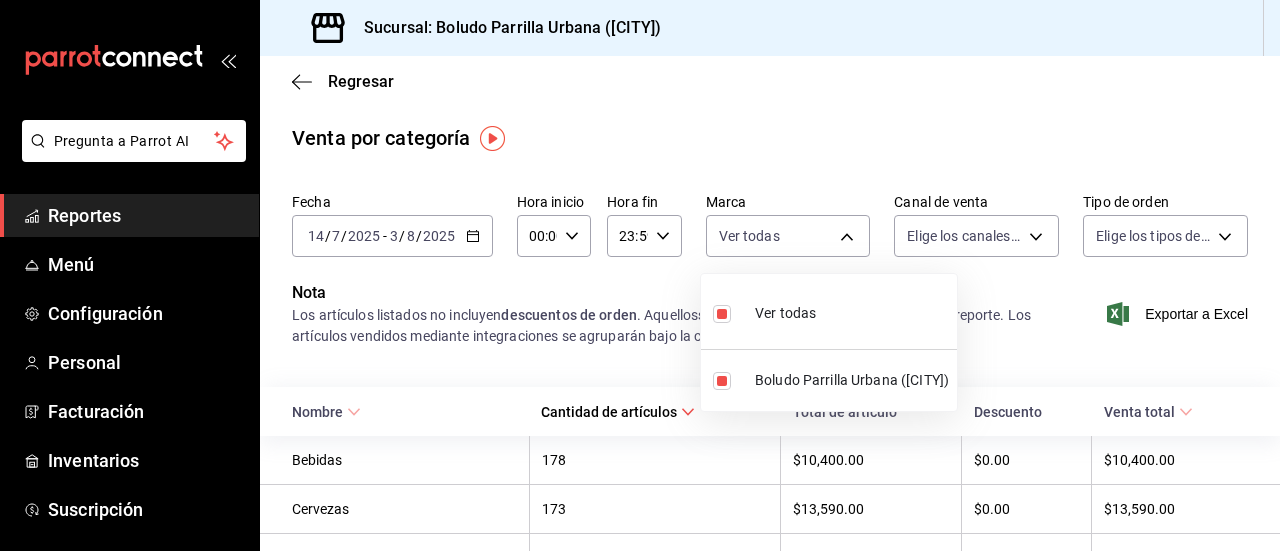 click at bounding box center (722, 314) 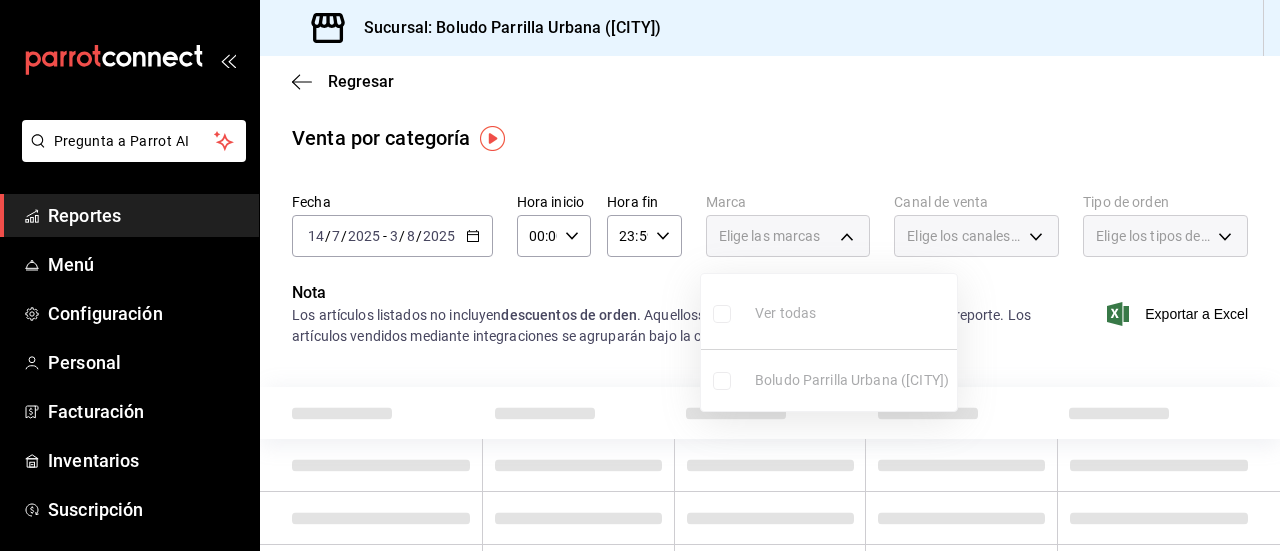 click at bounding box center (640, 275) 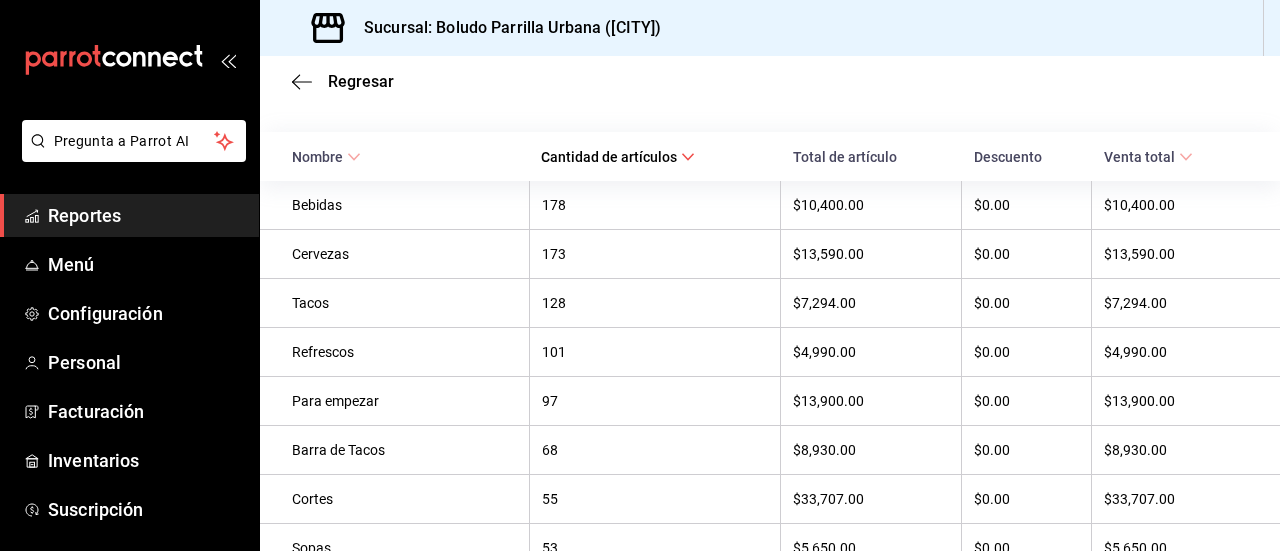 scroll, scrollTop: 238, scrollLeft: 0, axis: vertical 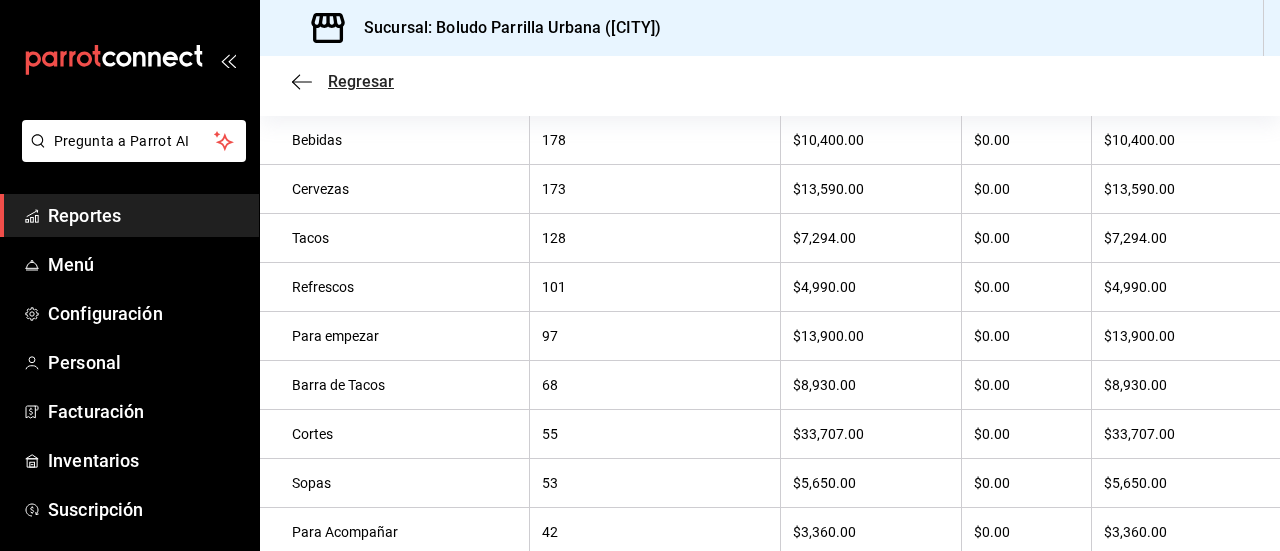 click 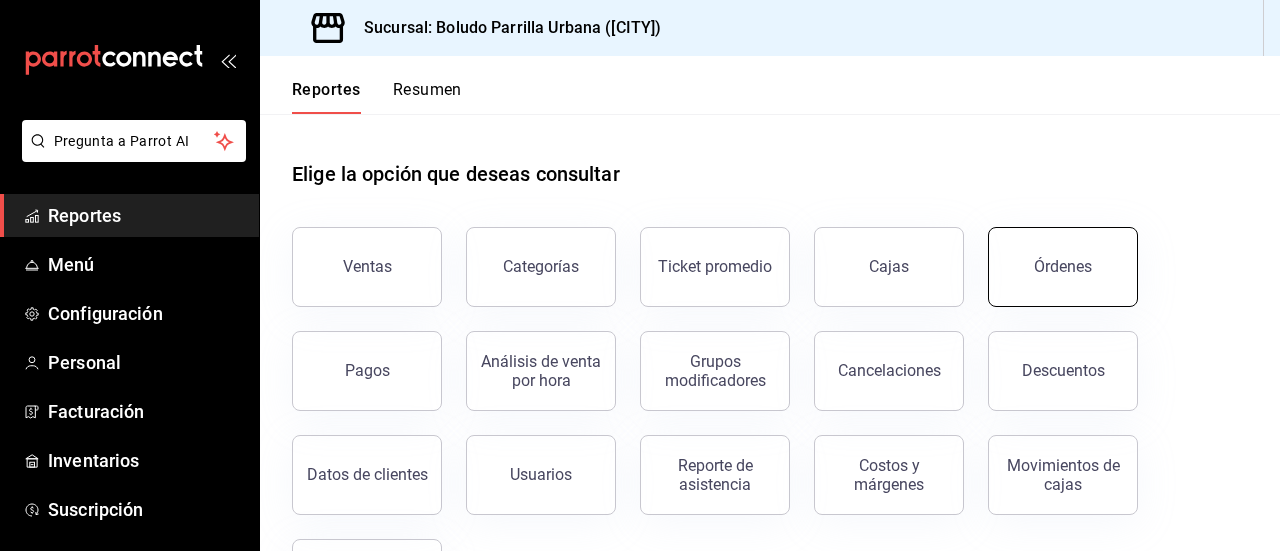 click on "Órdenes" at bounding box center (1063, 266) 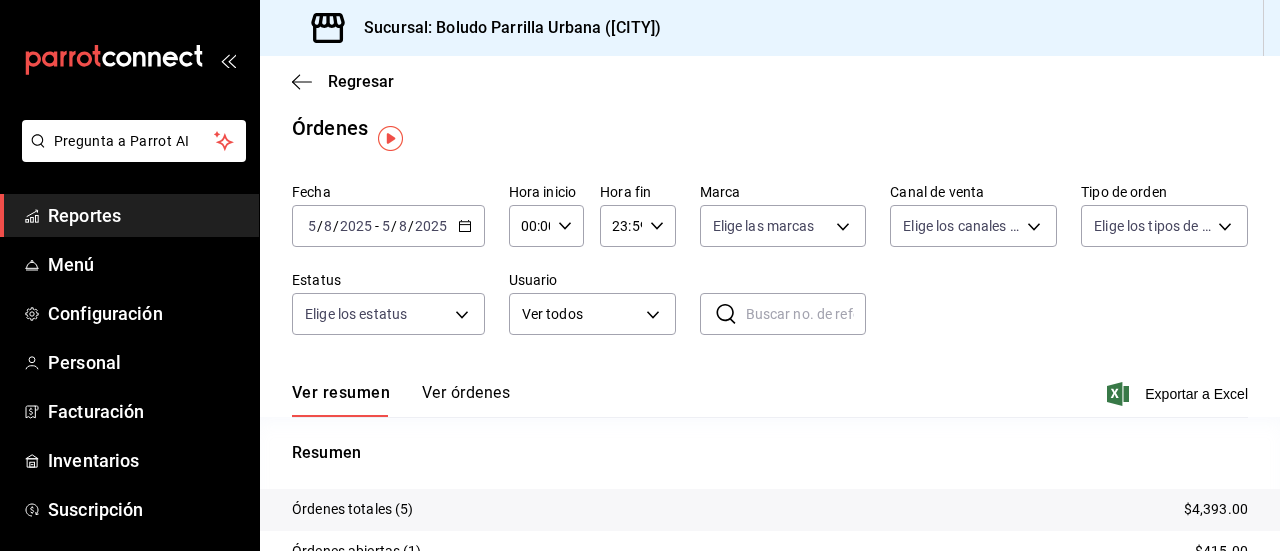 scroll, scrollTop: 0, scrollLeft: 0, axis: both 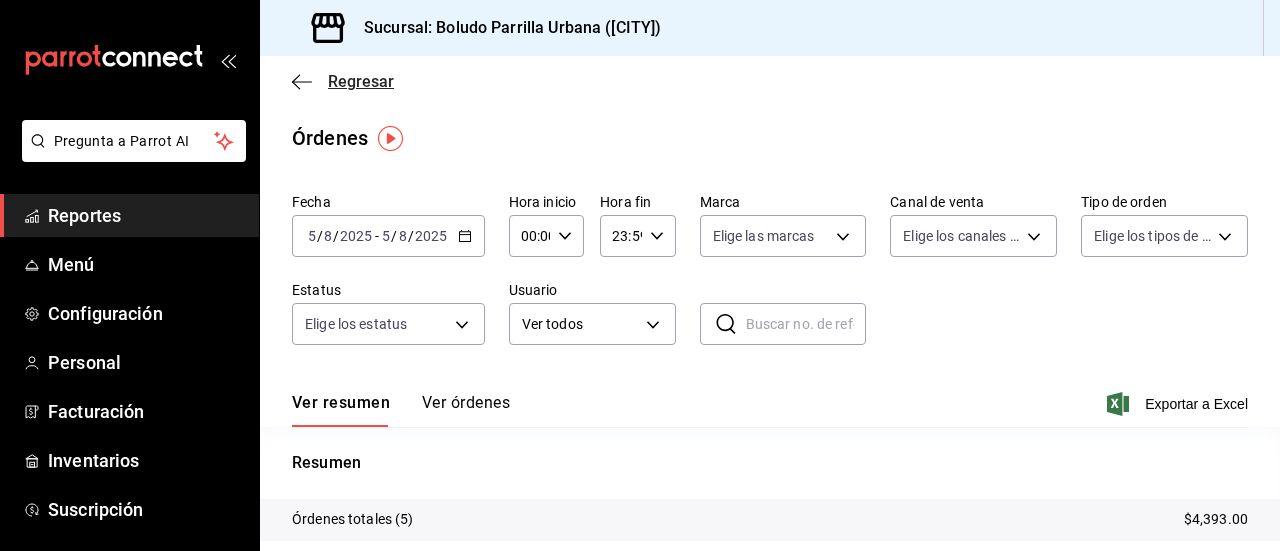 click 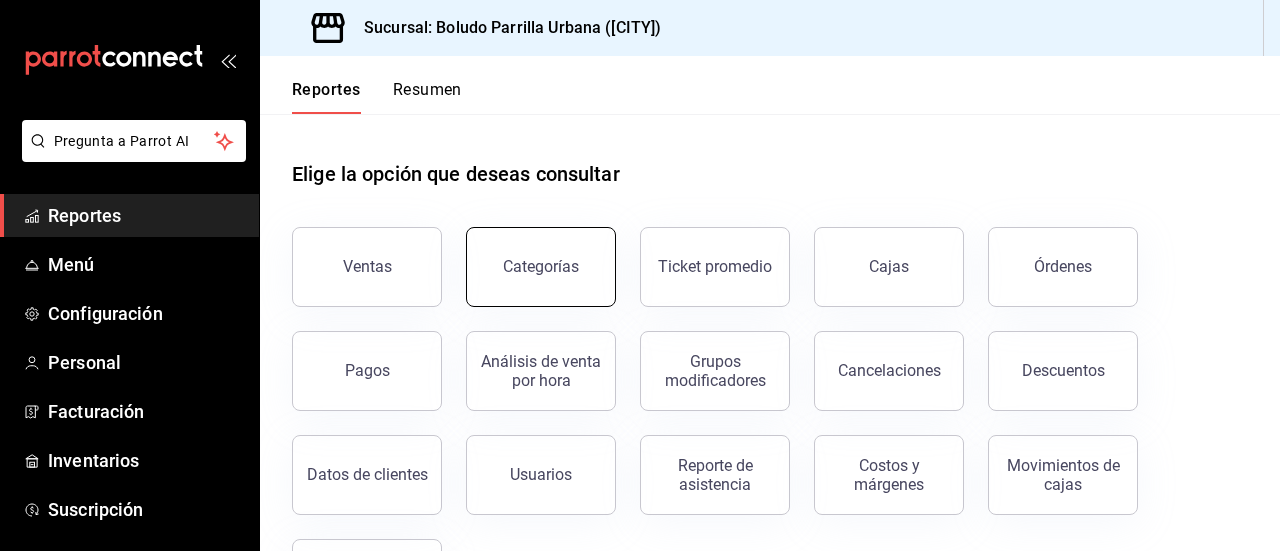 click on "Categorías" at bounding box center (541, 267) 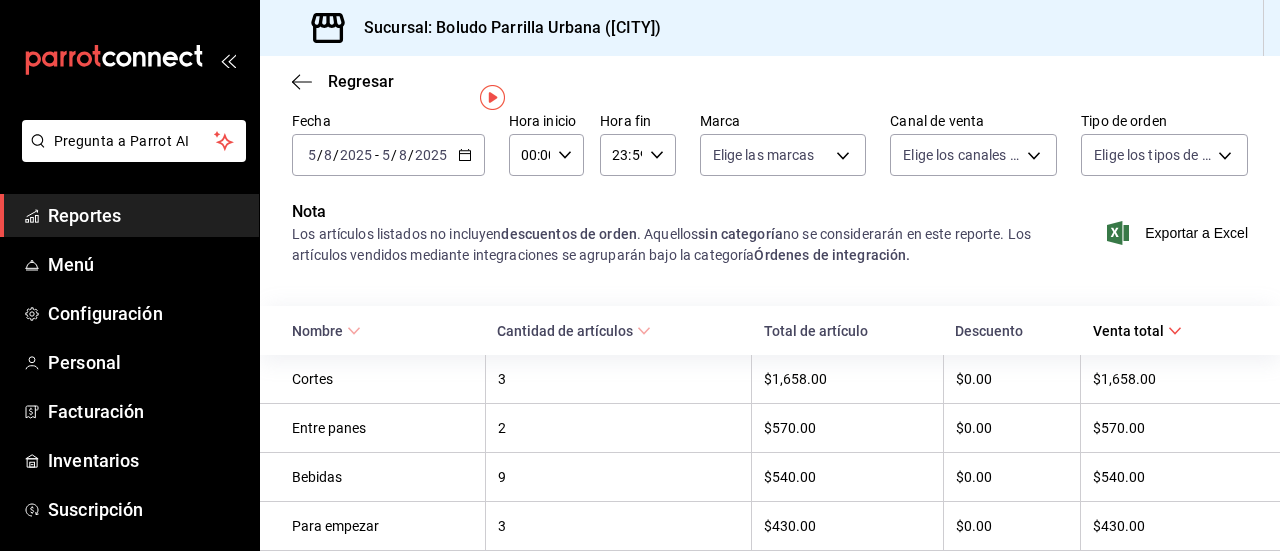 scroll, scrollTop: 0, scrollLeft: 0, axis: both 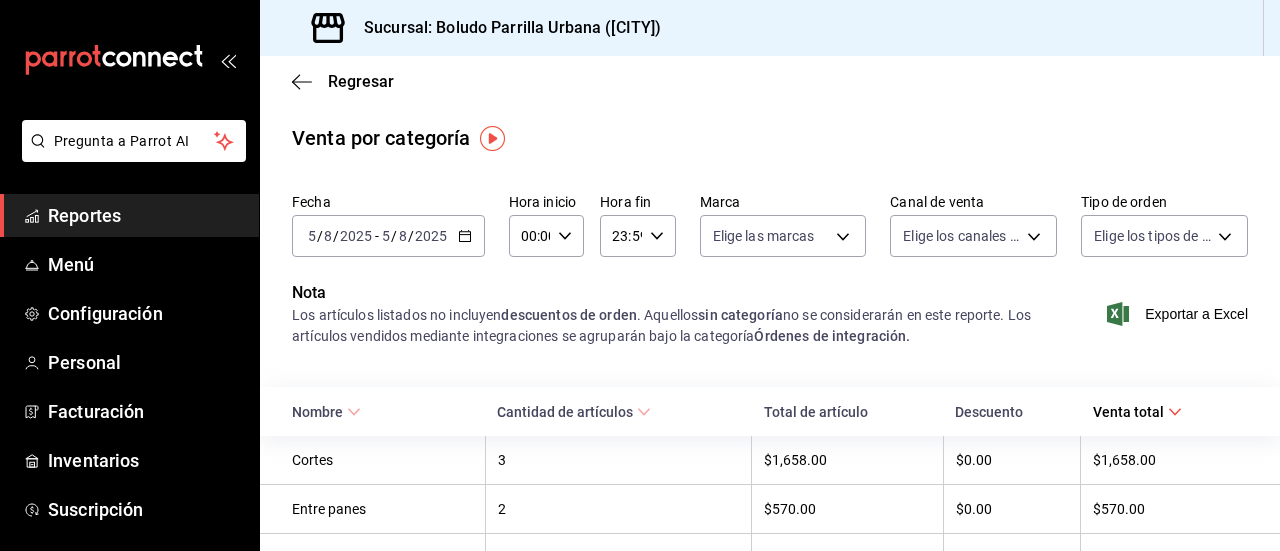 click on "5" at bounding box center (386, 236) 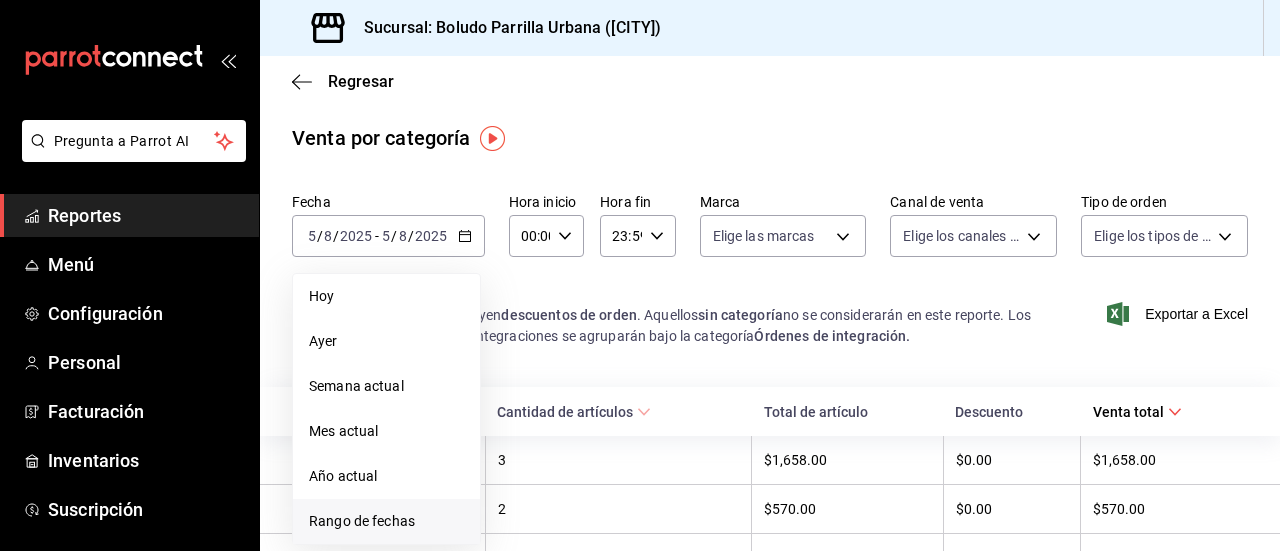 click on "Rango de fechas" at bounding box center (386, 521) 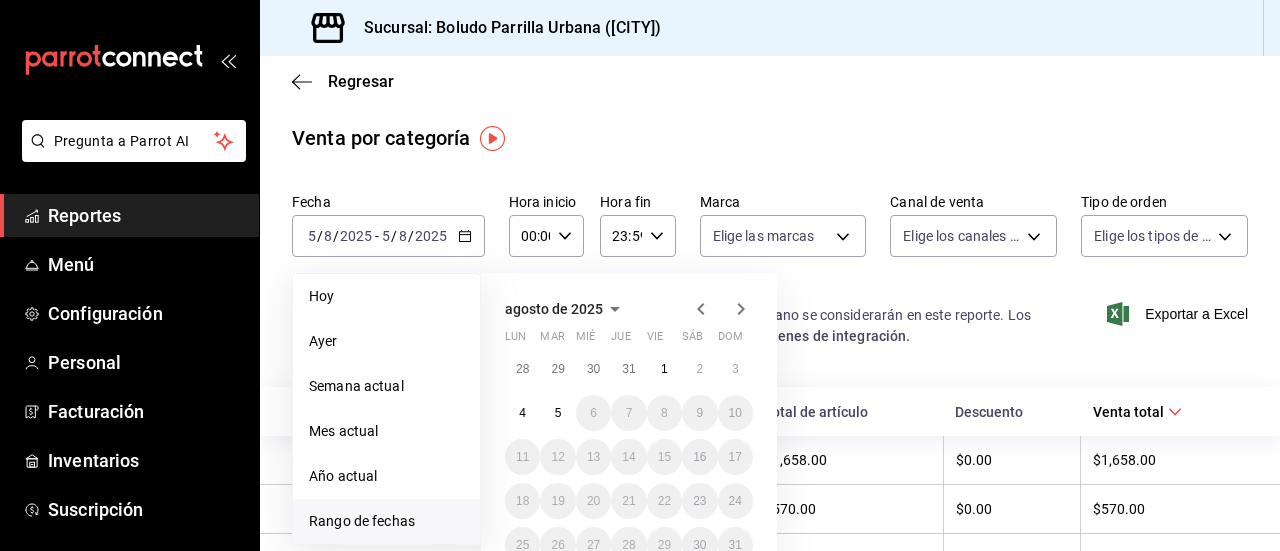 click on "Rango de fechas" at bounding box center [386, 521] 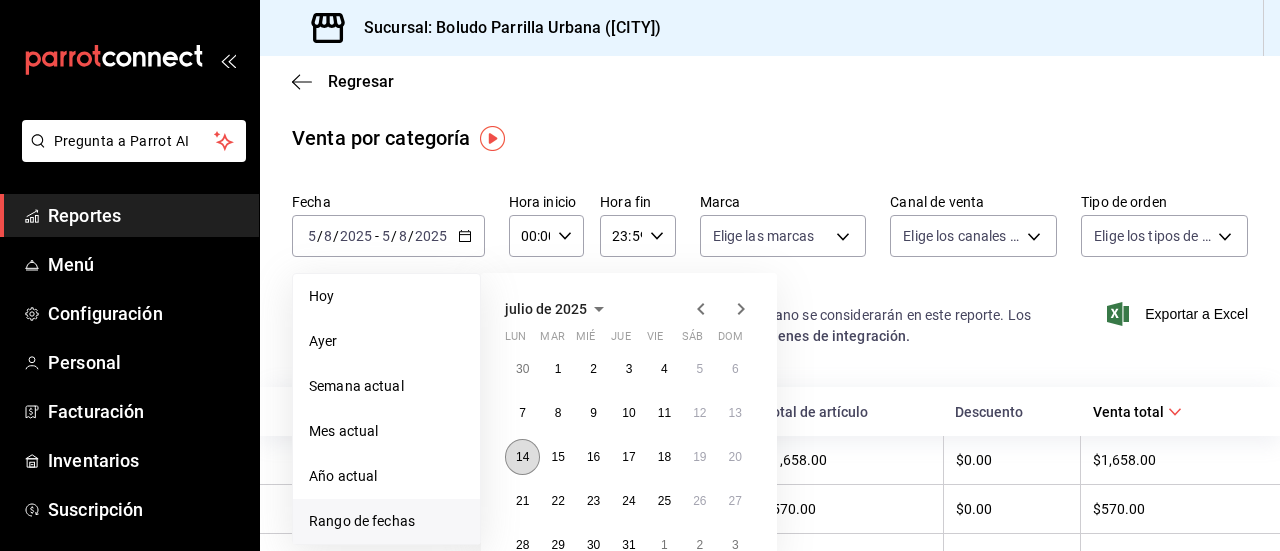 click on "14" at bounding box center [522, 457] 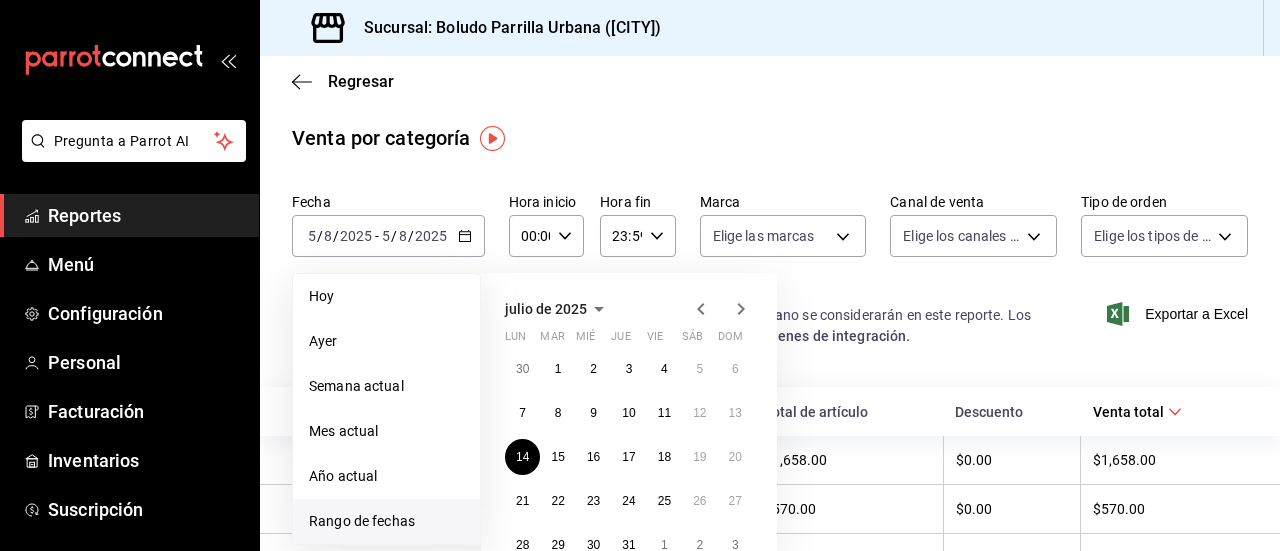 click 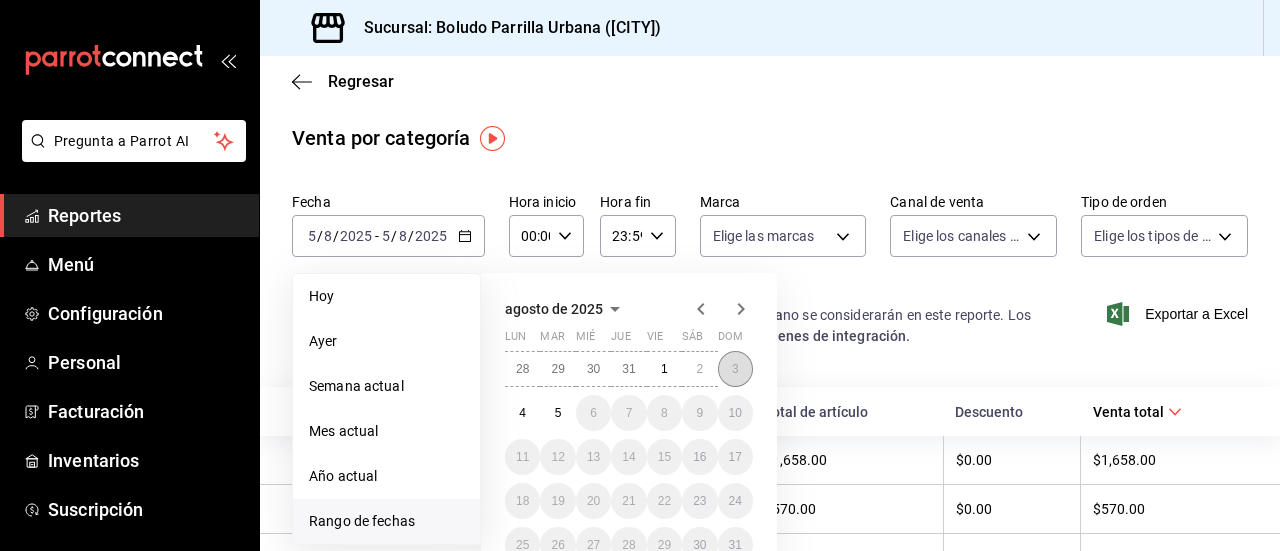 click on "3" at bounding box center (735, 369) 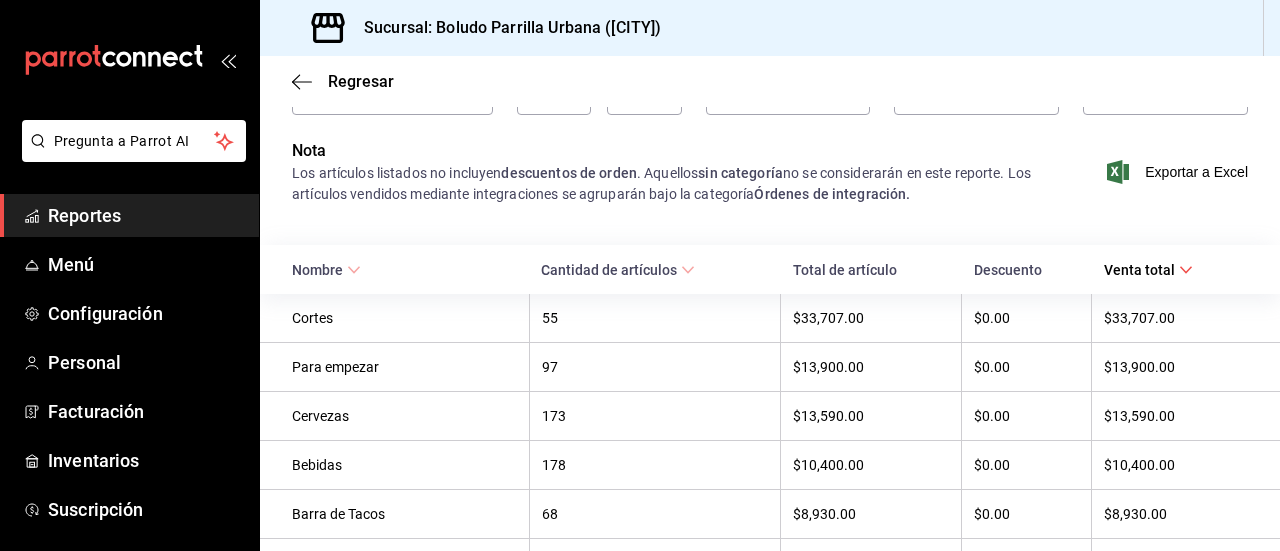 scroll, scrollTop: 162, scrollLeft: 0, axis: vertical 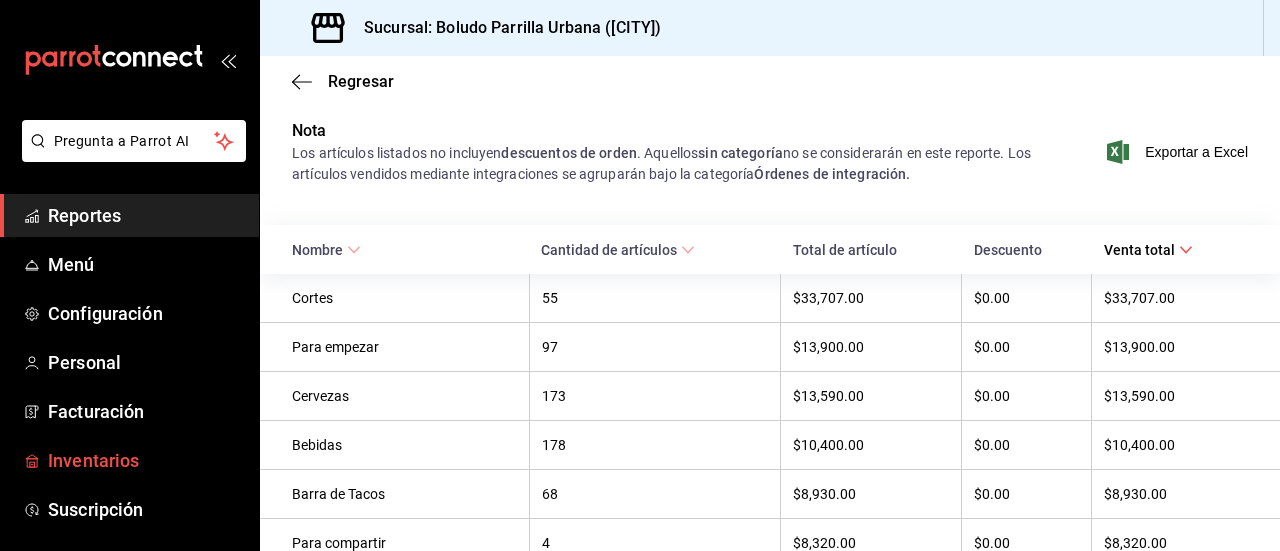 click on "Inventarios" at bounding box center [145, 460] 